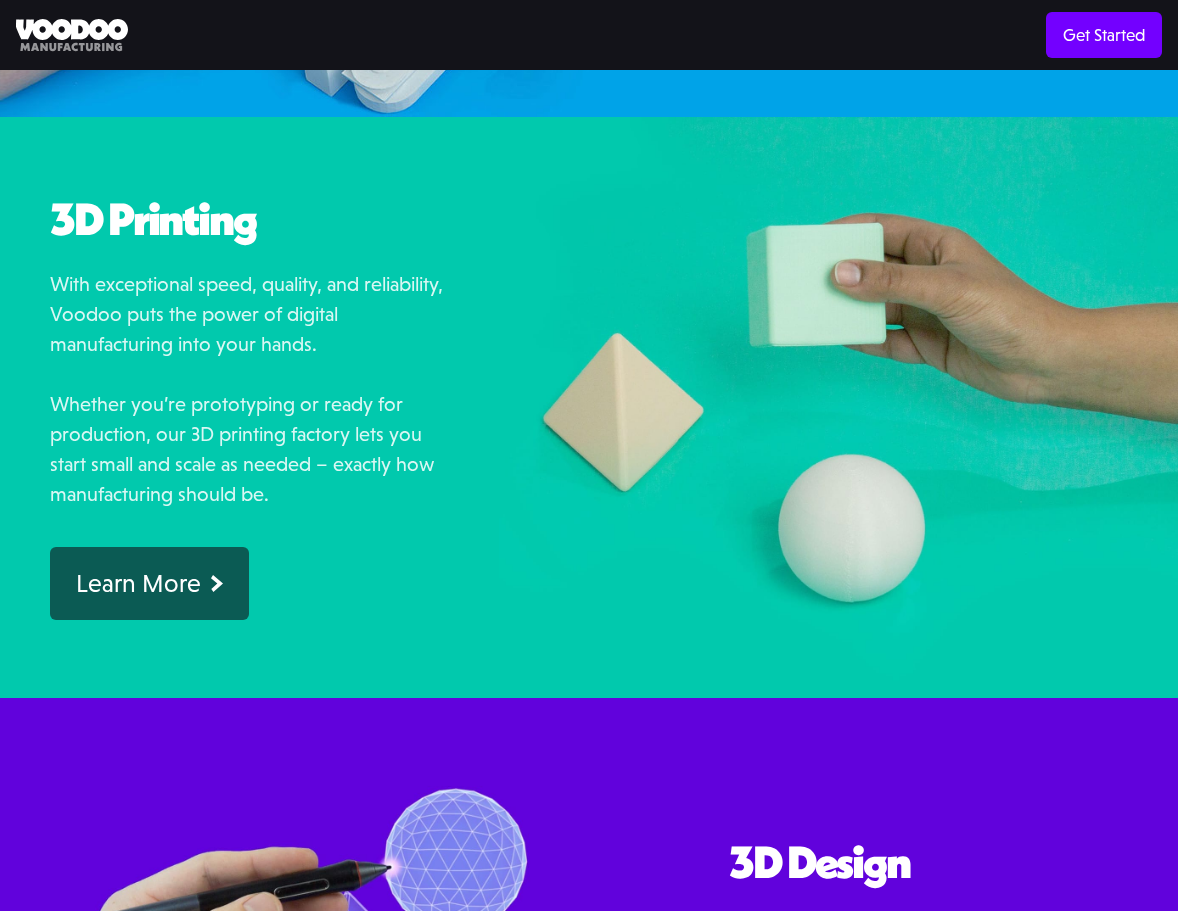 scroll, scrollTop: 1600, scrollLeft: 0, axis: vertical 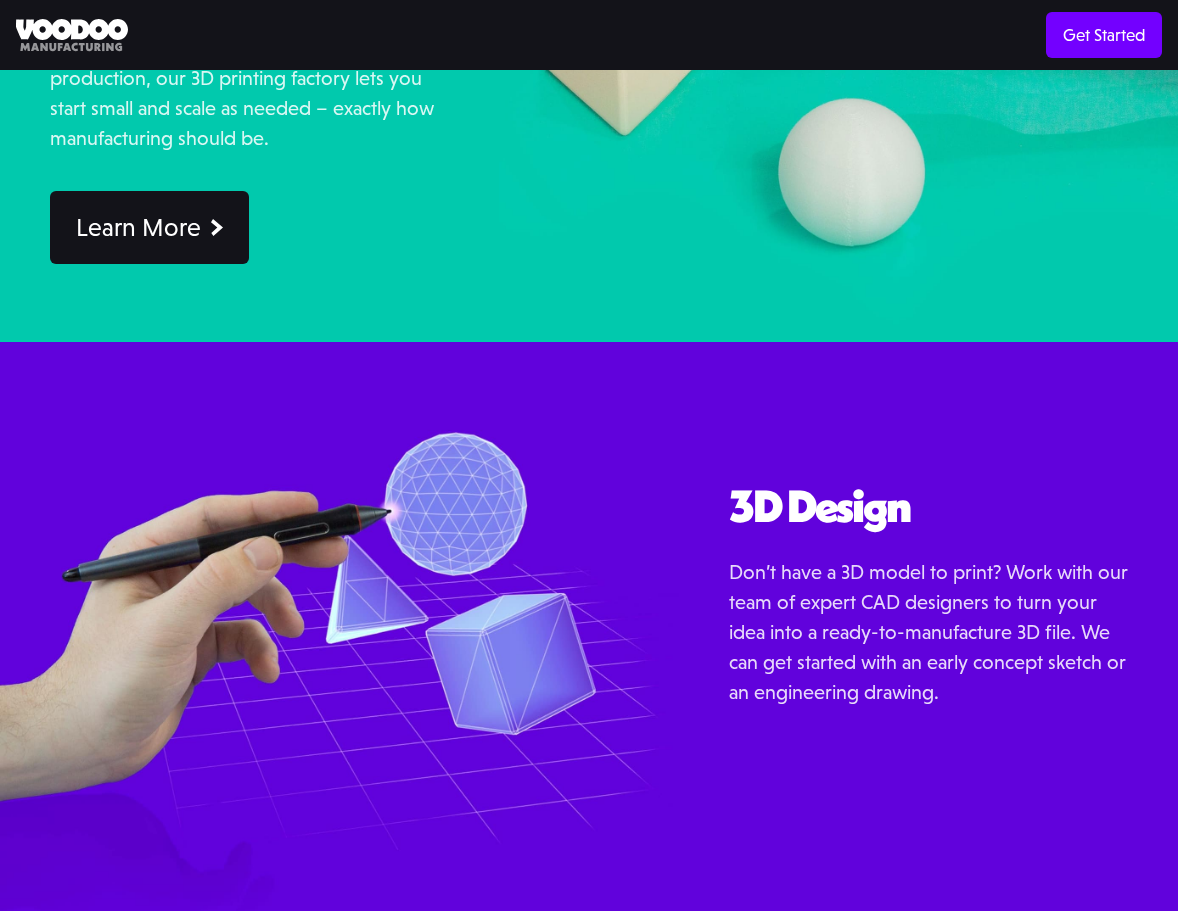 click on "Learn More" at bounding box center (149, 227) 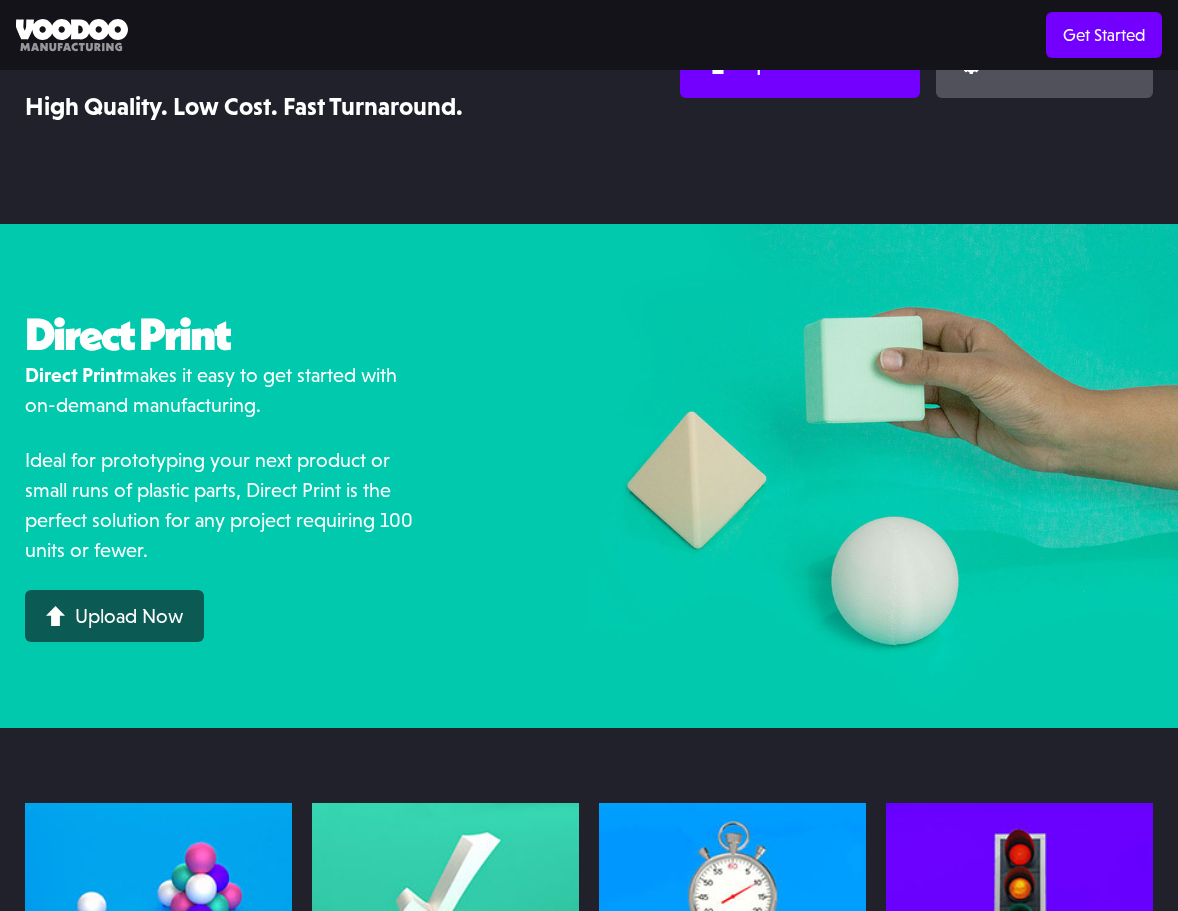 scroll, scrollTop: 300, scrollLeft: 0, axis: vertical 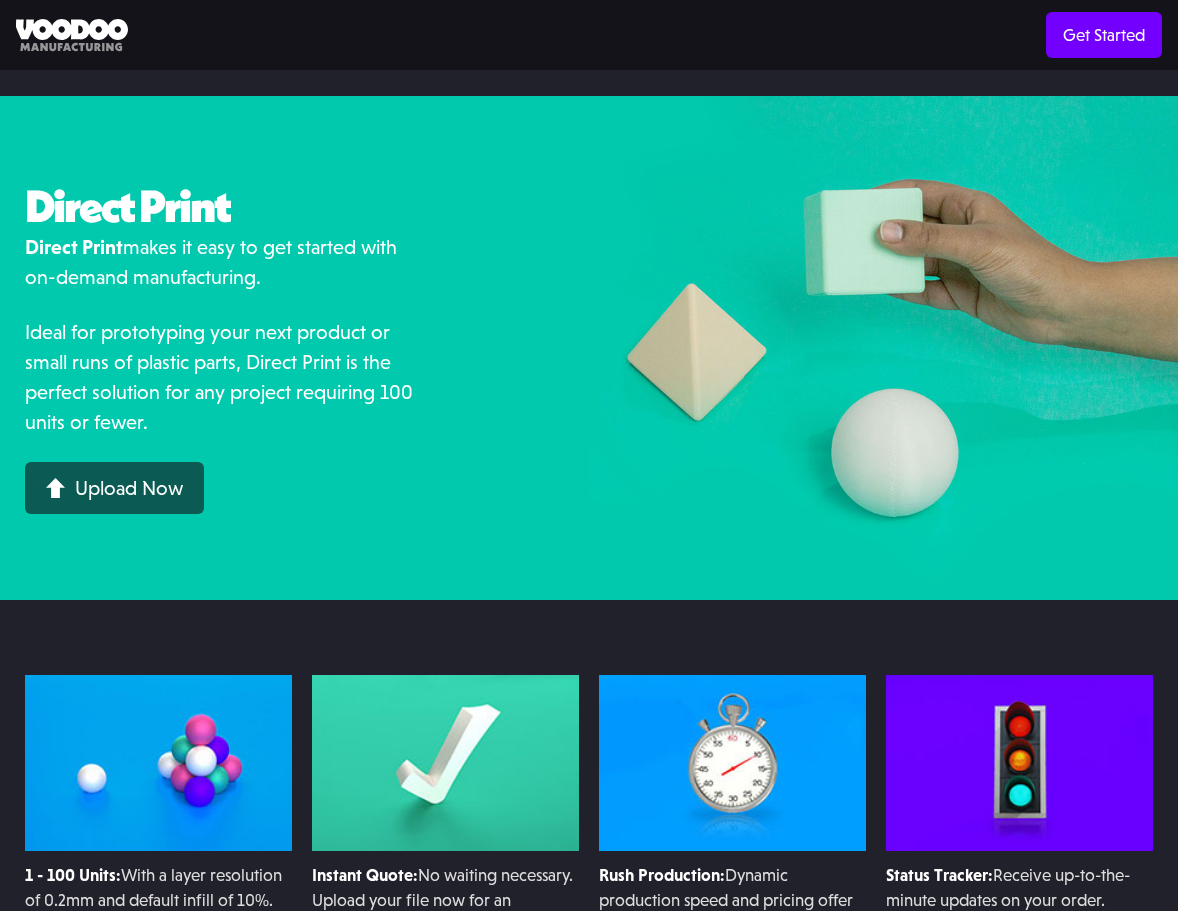 drag, startPoint x: 62, startPoint y: 254, endPoint x: 331, endPoint y: 271, distance: 269.53665 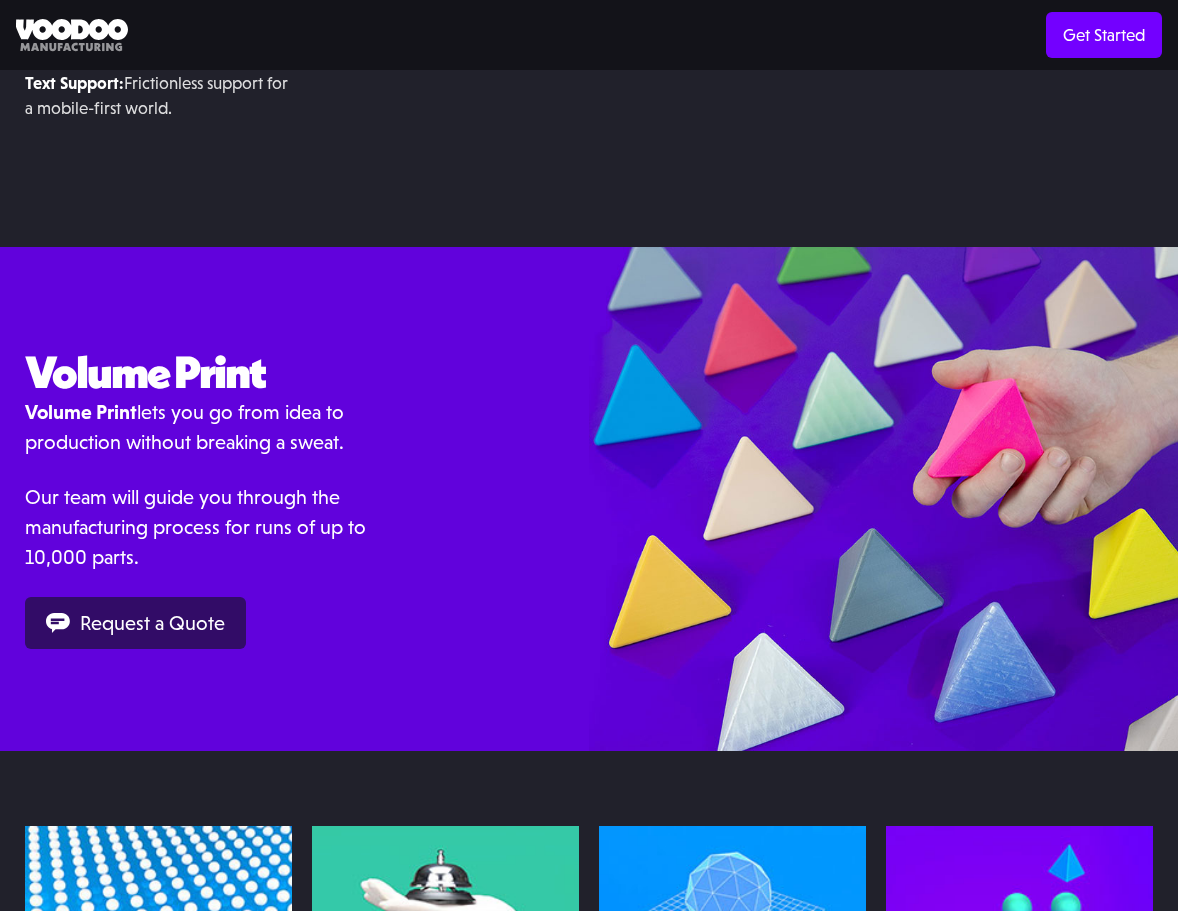 scroll, scrollTop: 1400, scrollLeft: 0, axis: vertical 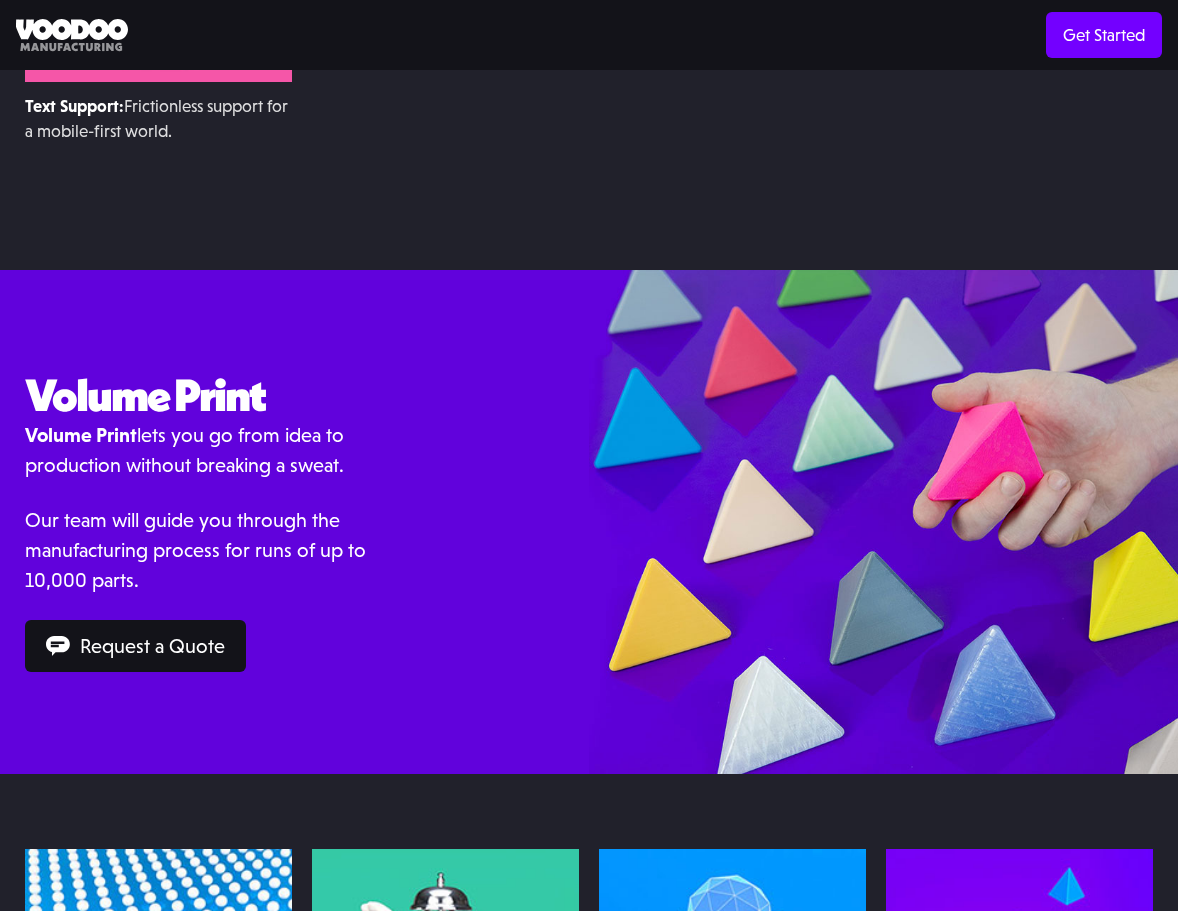 click on "Request a Quote" at bounding box center [152, 646] 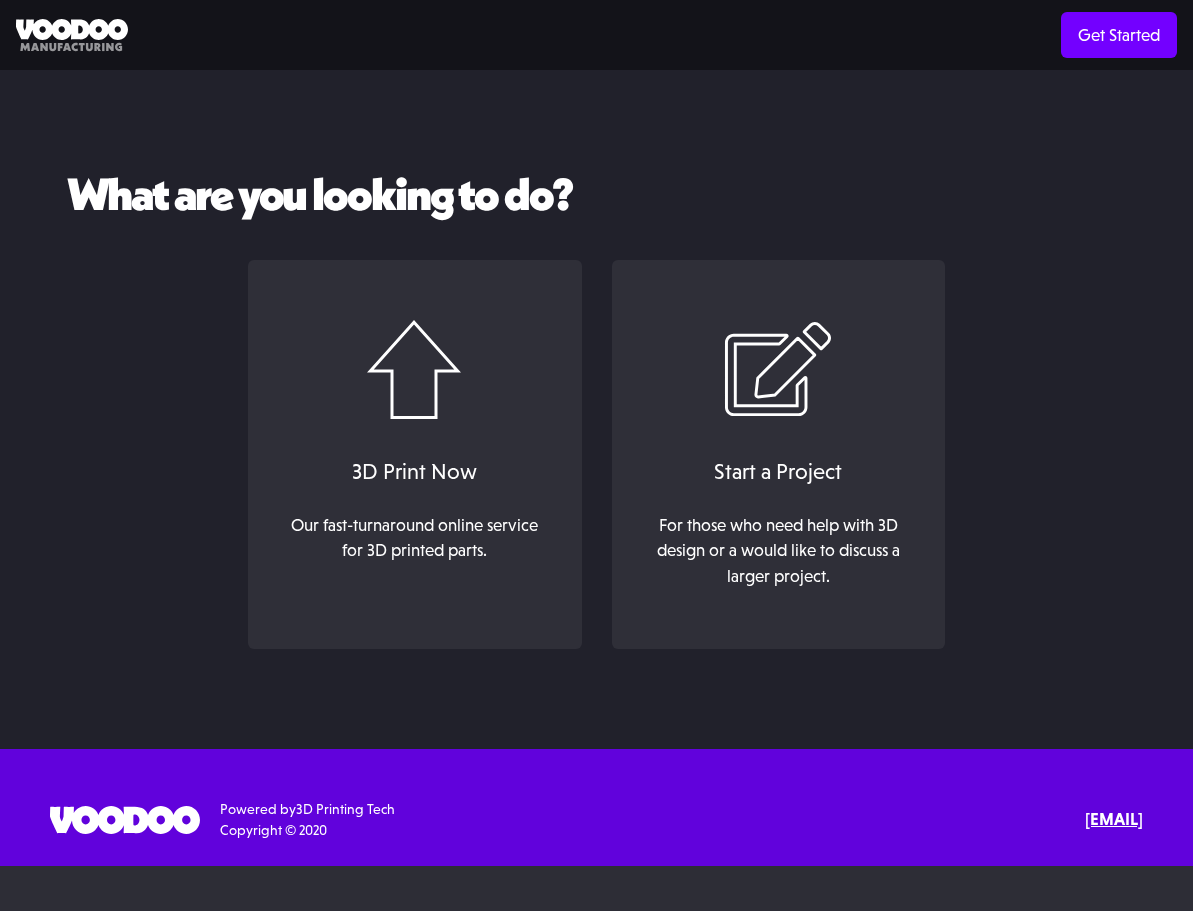scroll, scrollTop: 0, scrollLeft: 0, axis: both 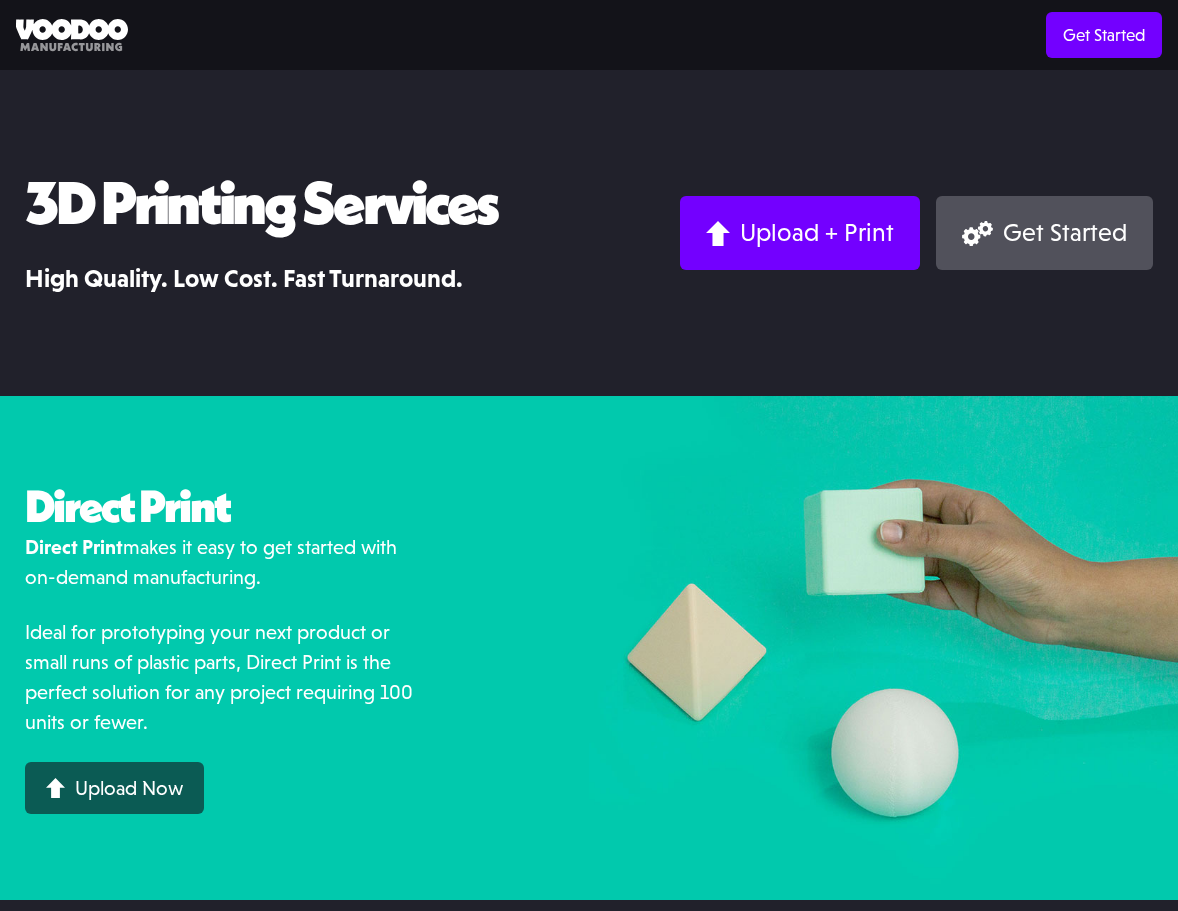 click at bounding box center (72, 35) 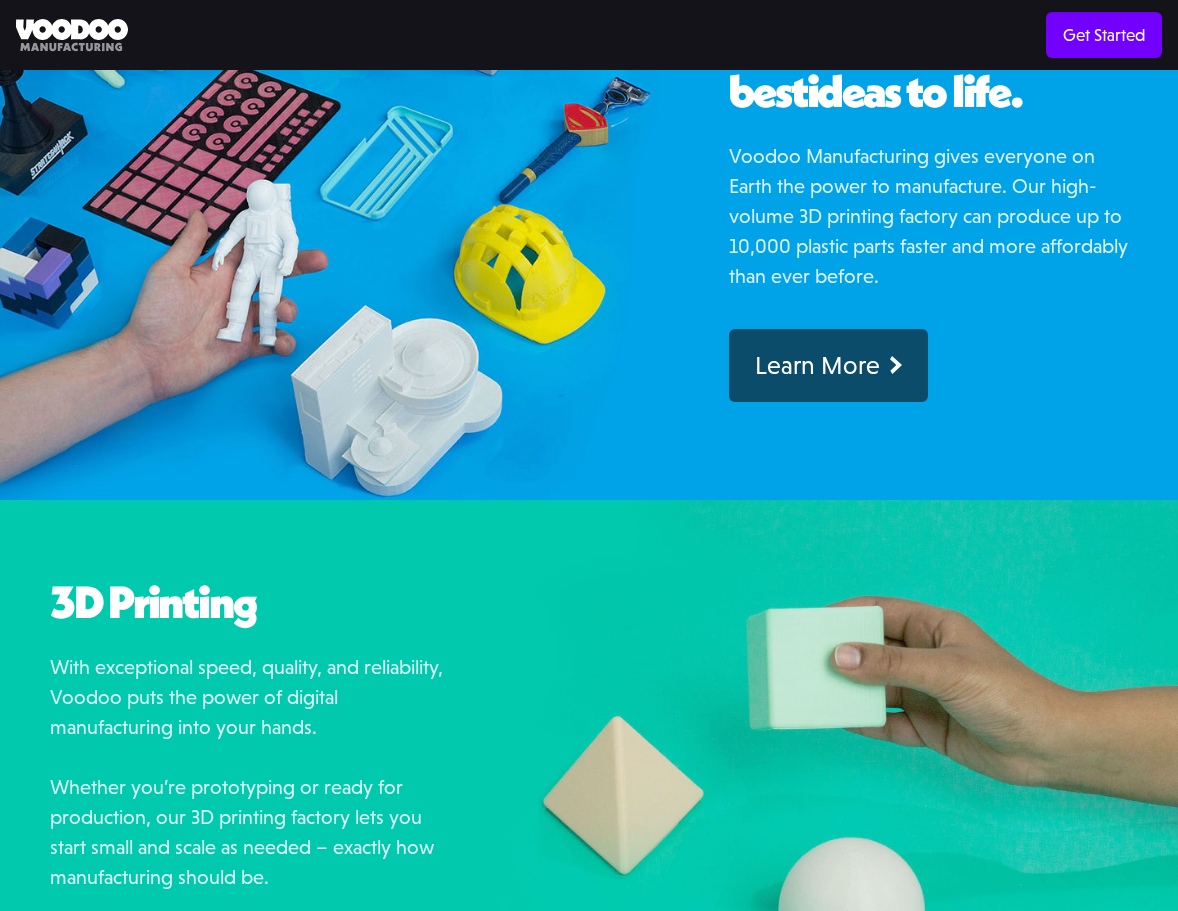 scroll, scrollTop: 700, scrollLeft: 0, axis: vertical 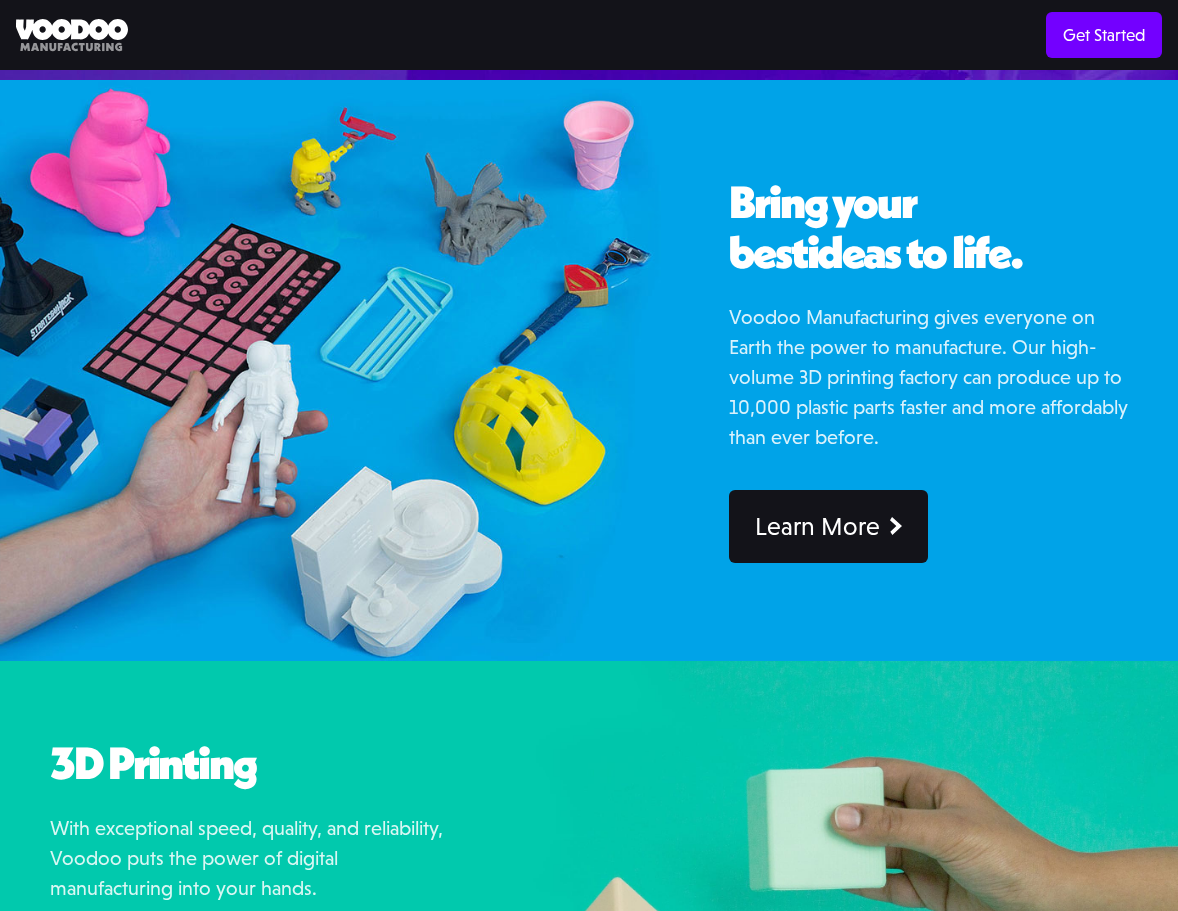 click on "Learn More" at bounding box center (817, 526) 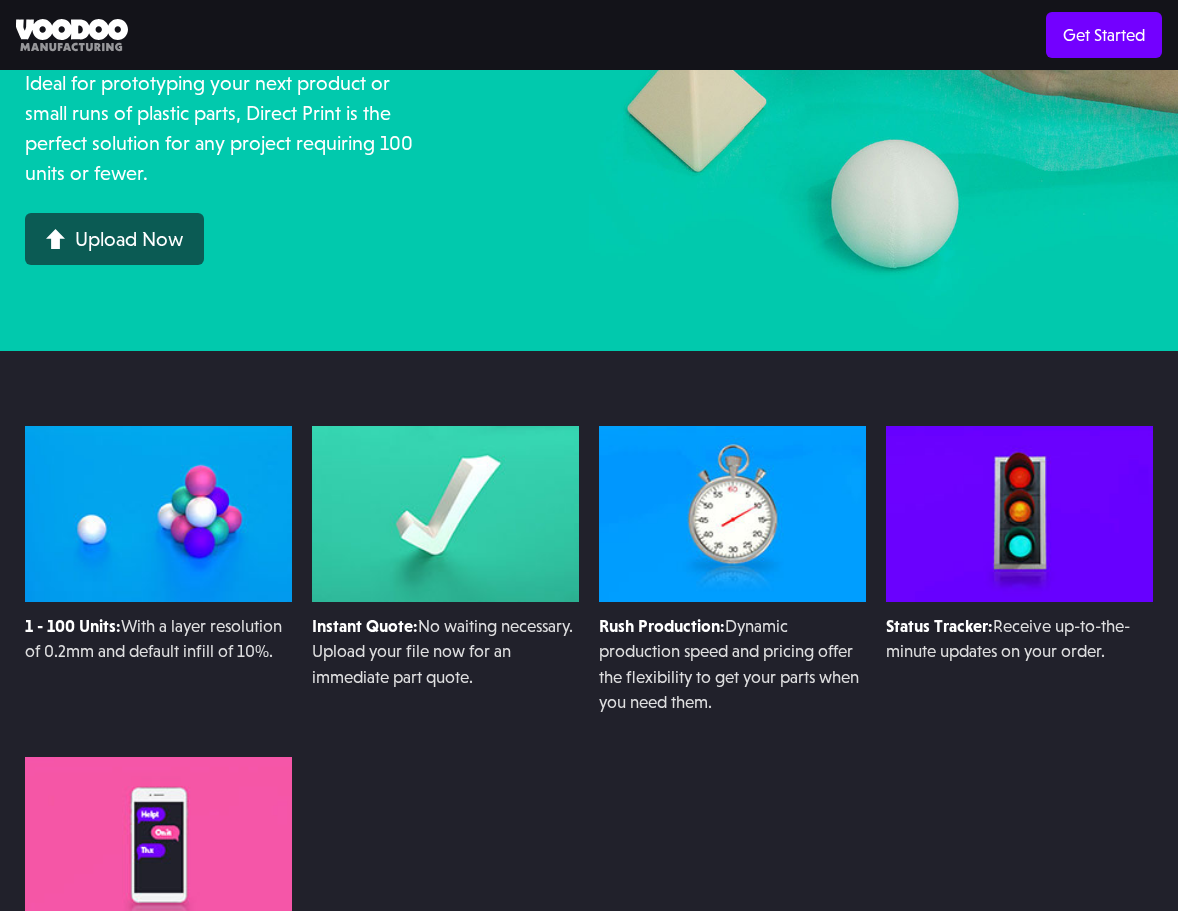 scroll, scrollTop: 0, scrollLeft: 0, axis: both 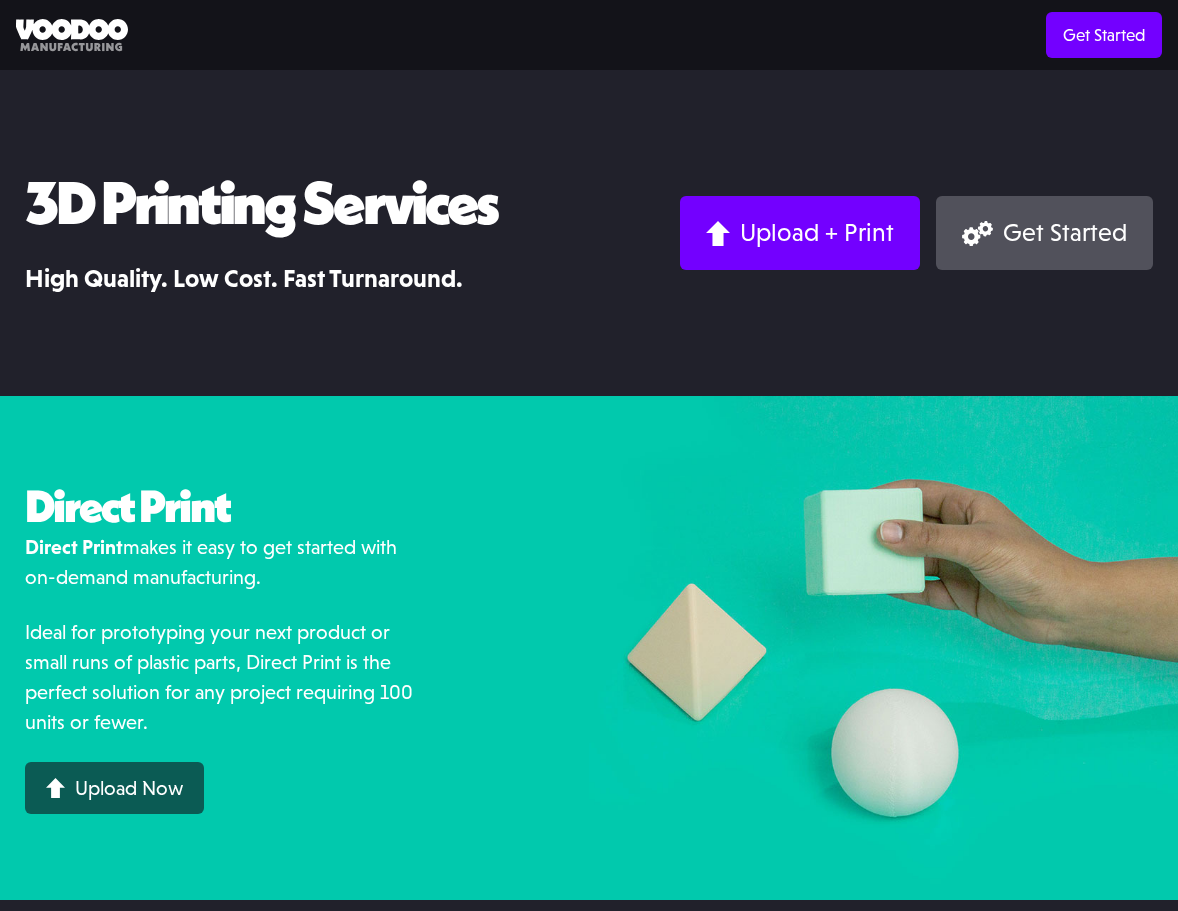 click at bounding box center [72, 35] 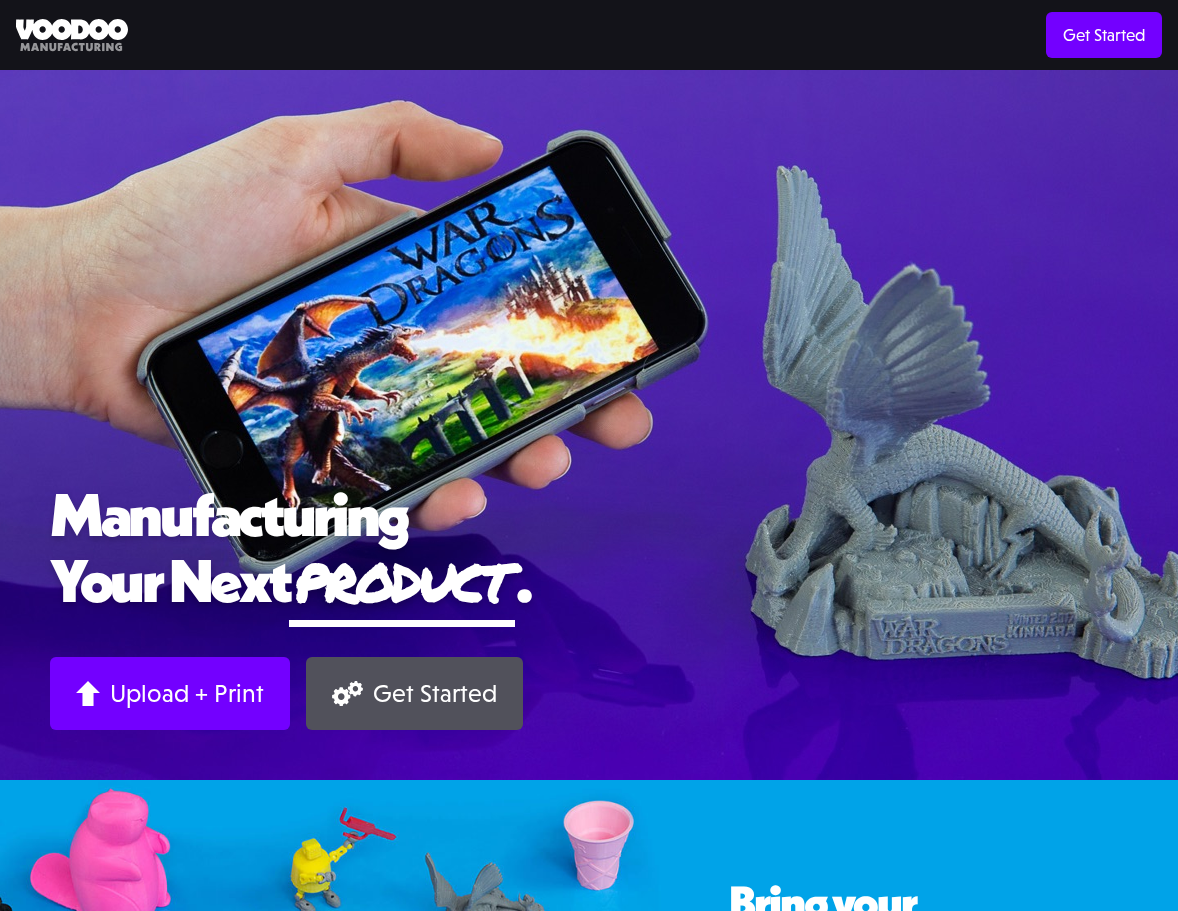 scroll, scrollTop: 0, scrollLeft: 0, axis: both 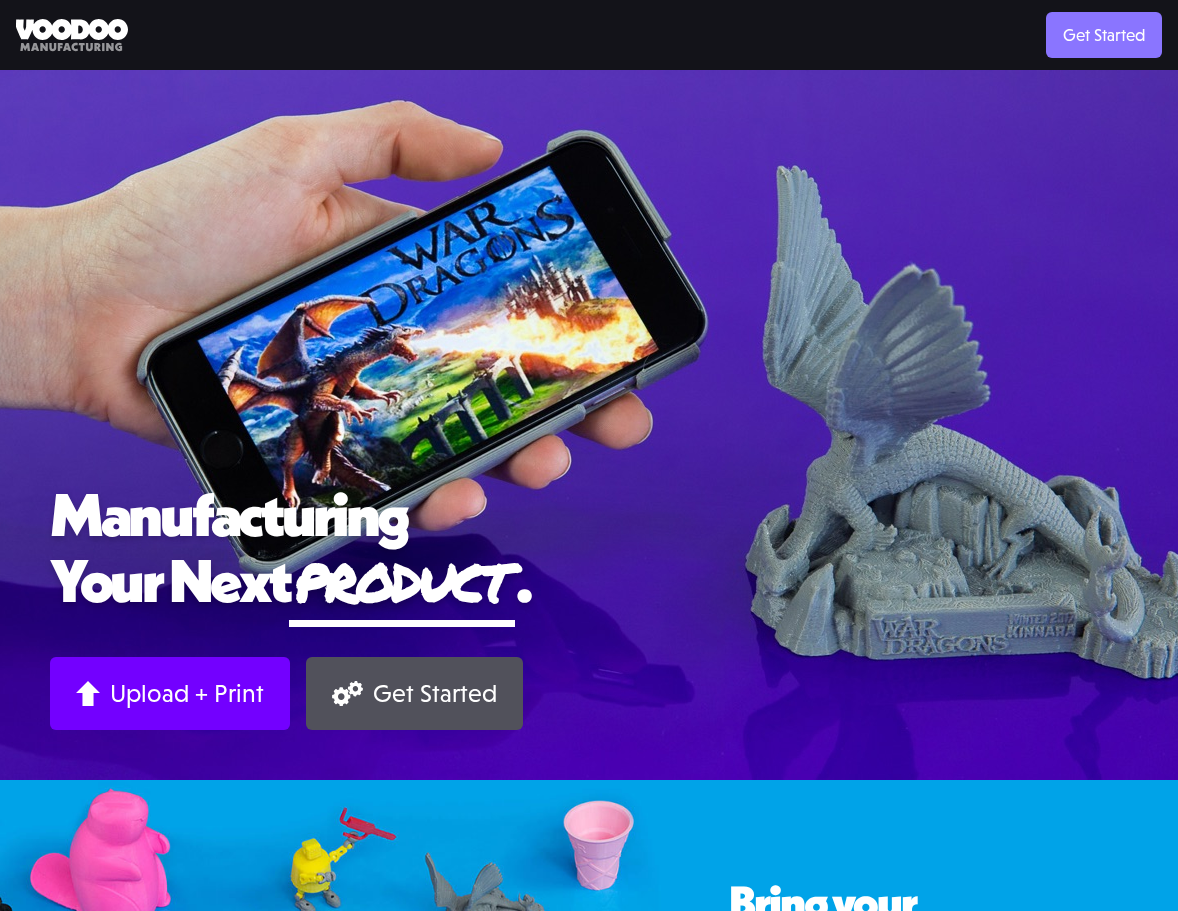 click on "Get Started" at bounding box center [1104, 35] 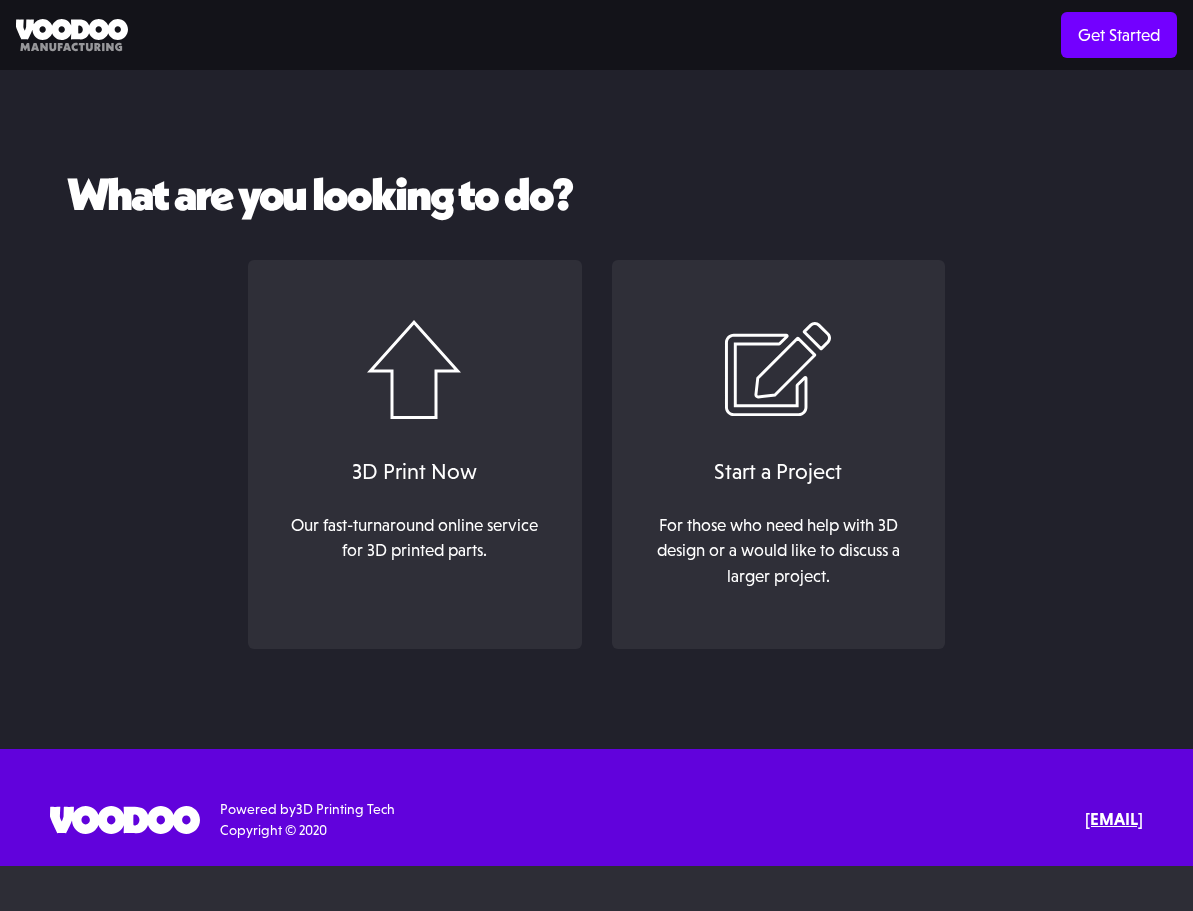 scroll, scrollTop: 0, scrollLeft: 0, axis: both 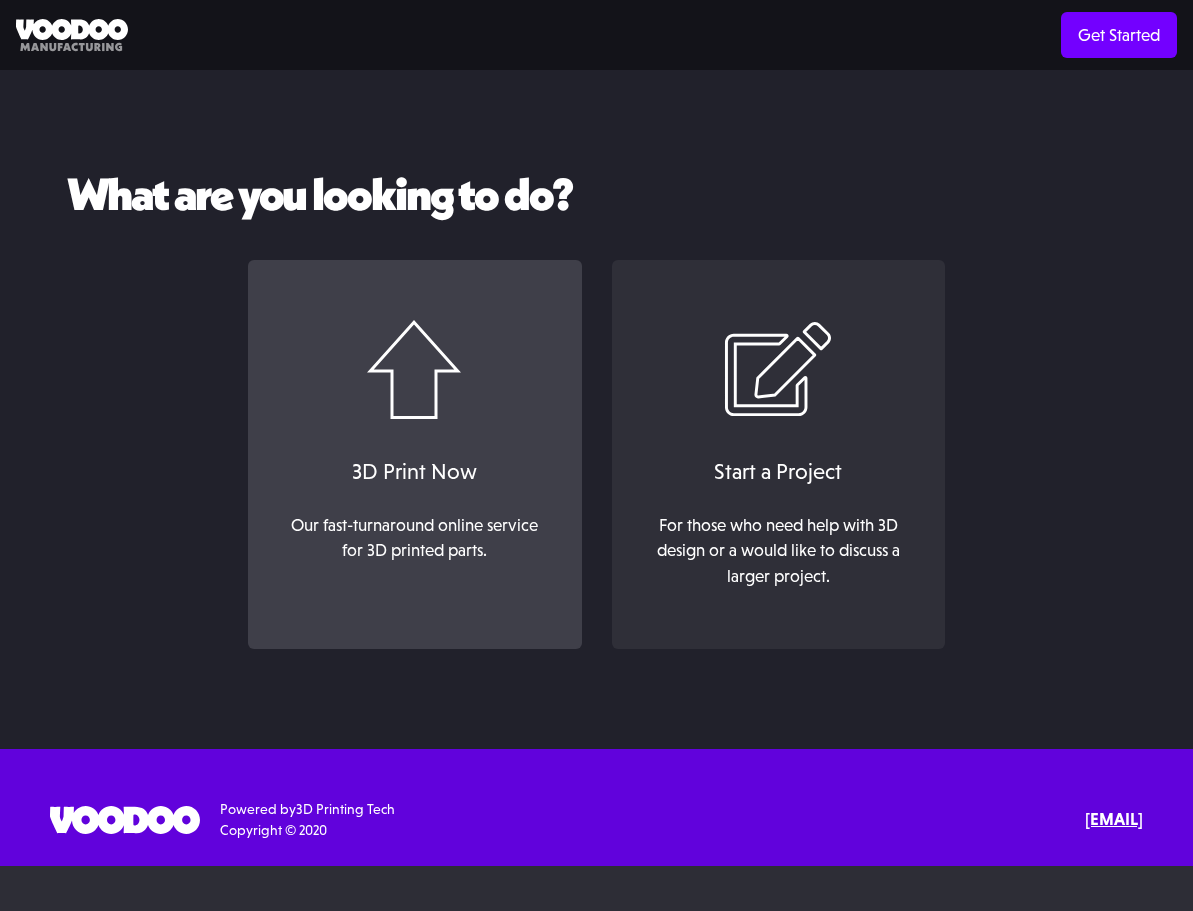 click on "3D Print Now" at bounding box center [414, 471] 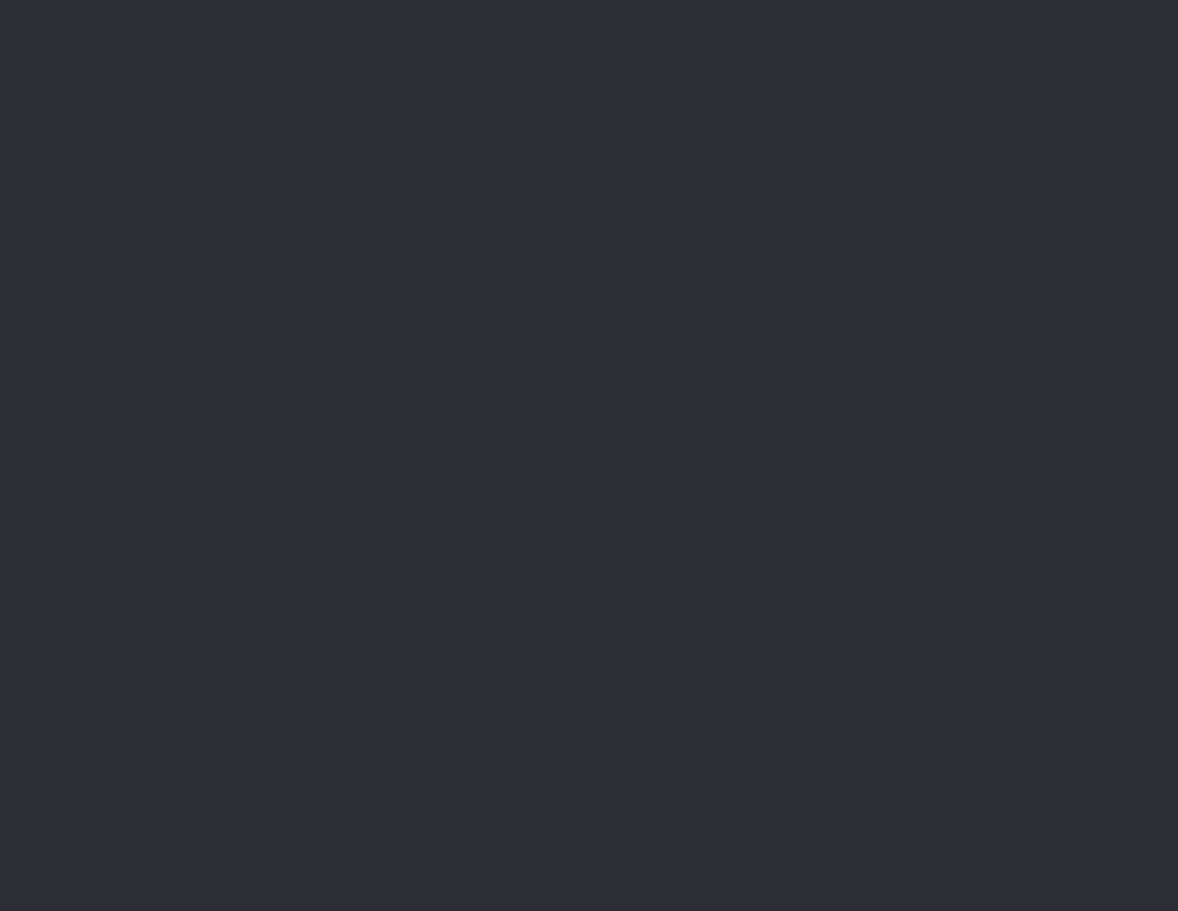 scroll, scrollTop: 0, scrollLeft: 0, axis: both 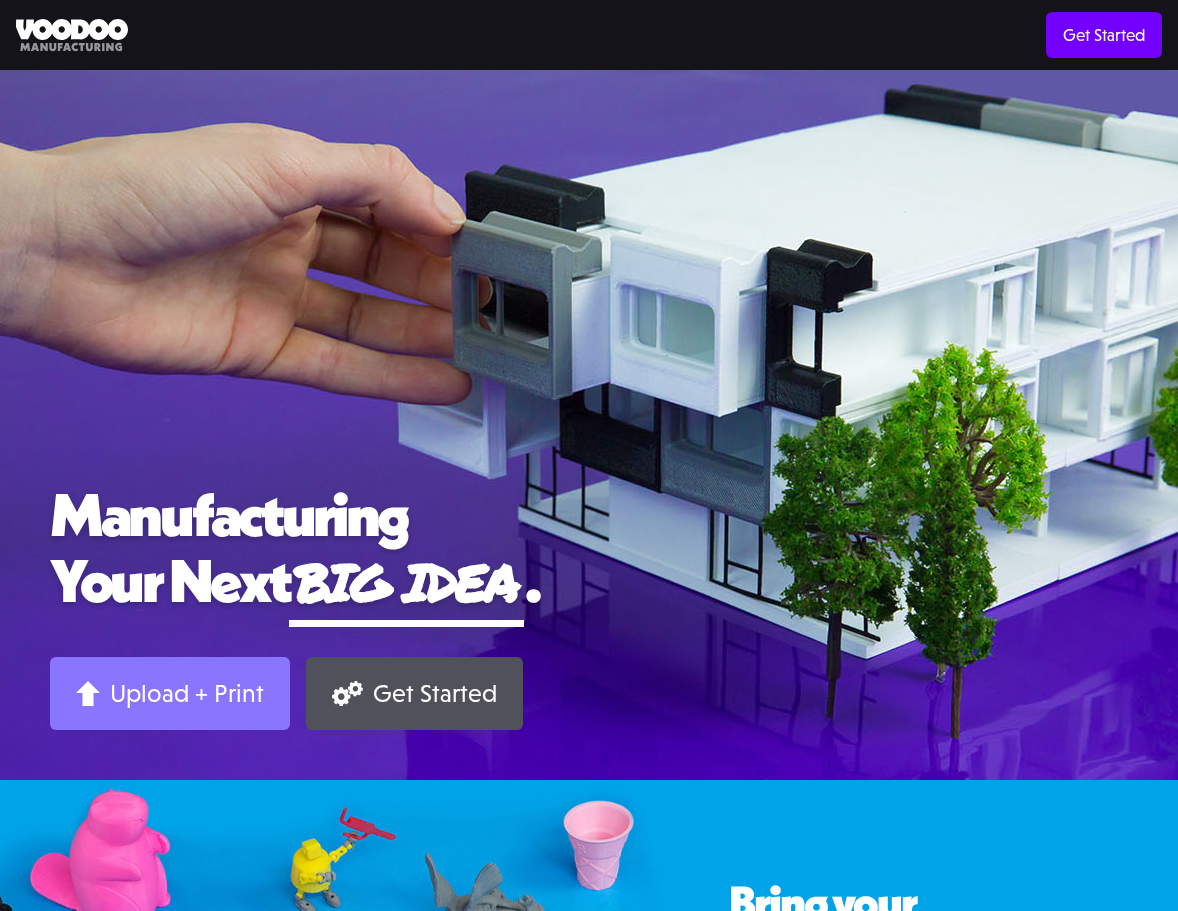 click on "Upload + Print" at bounding box center (187, 693) 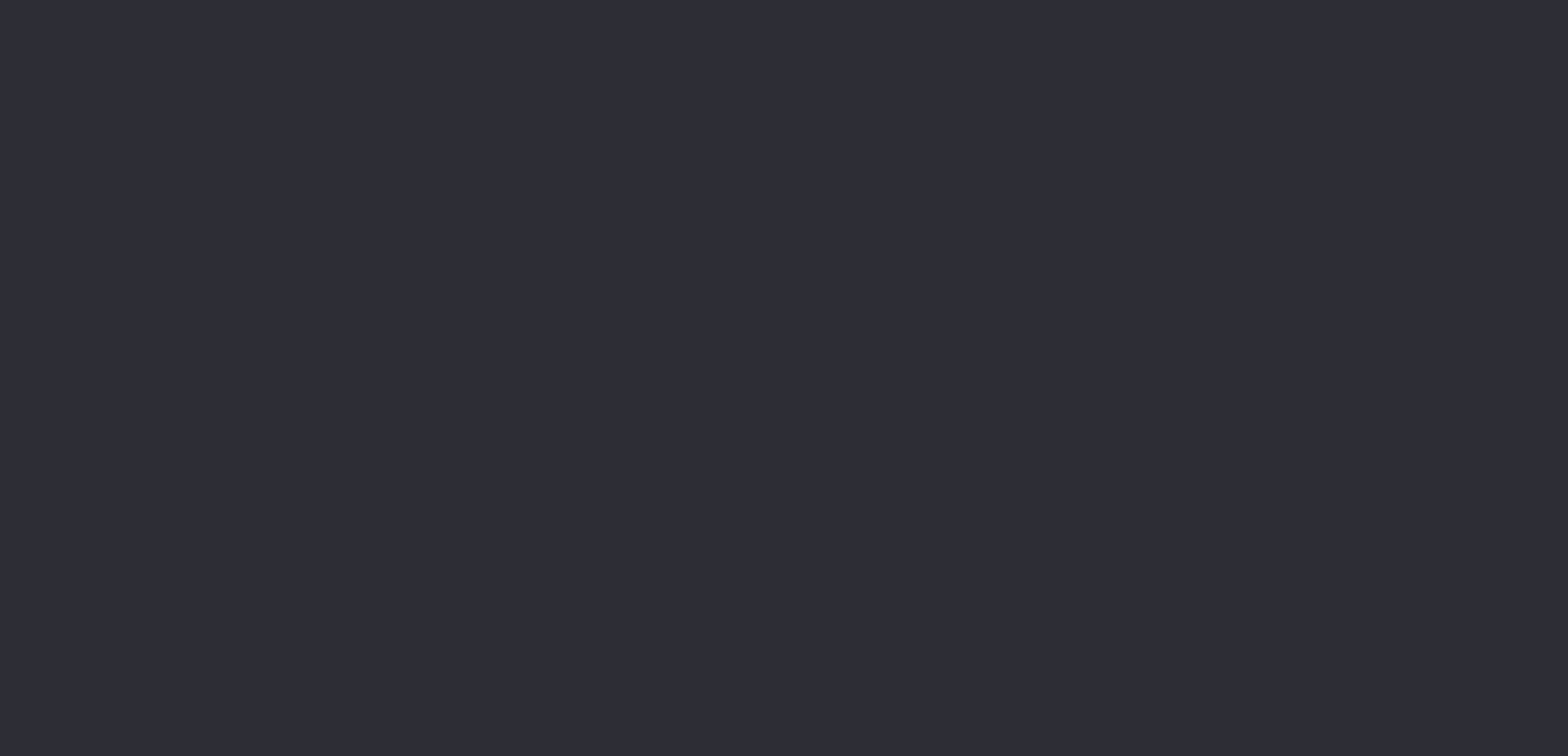 scroll, scrollTop: 82, scrollLeft: 0, axis: vertical 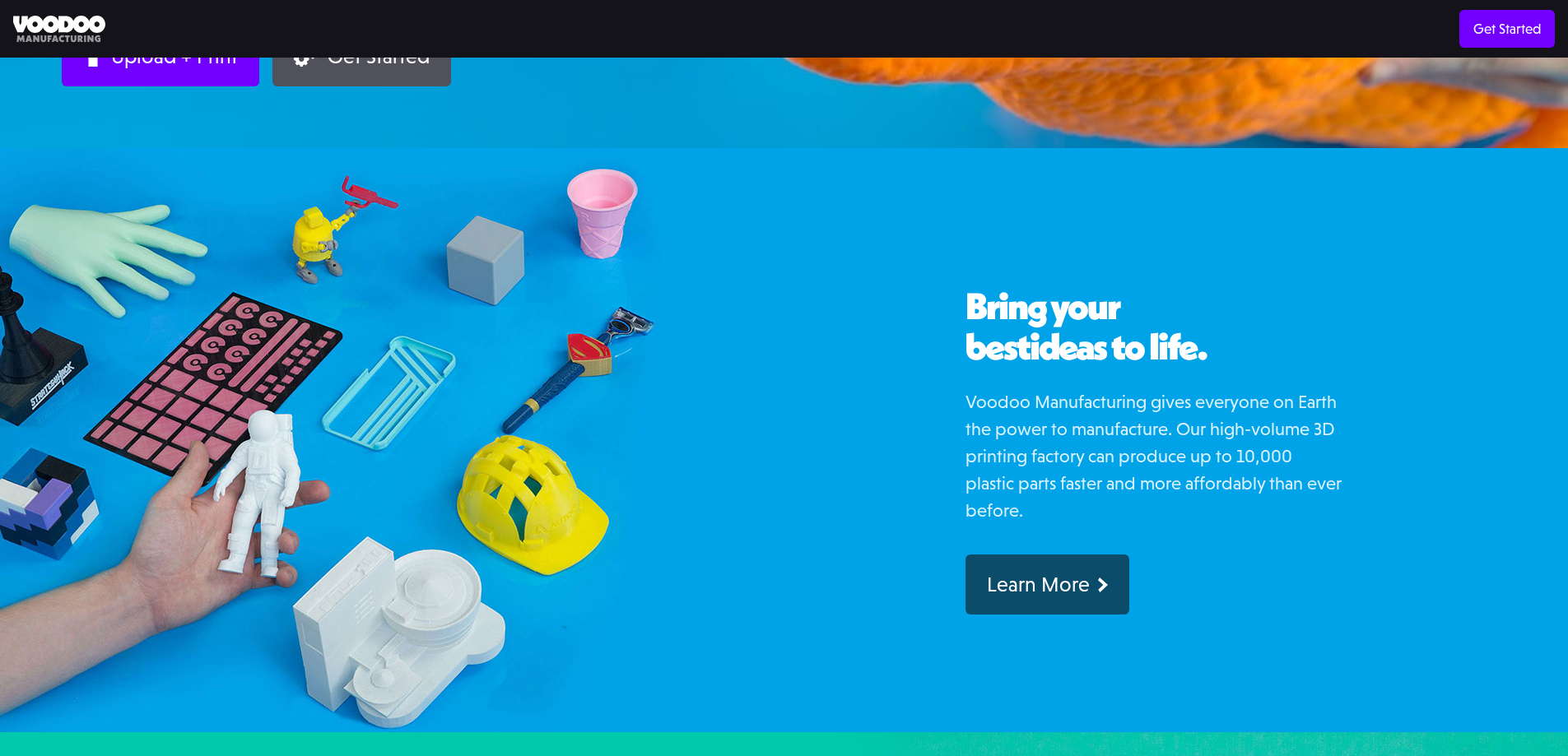 click at bounding box center [452, 440] 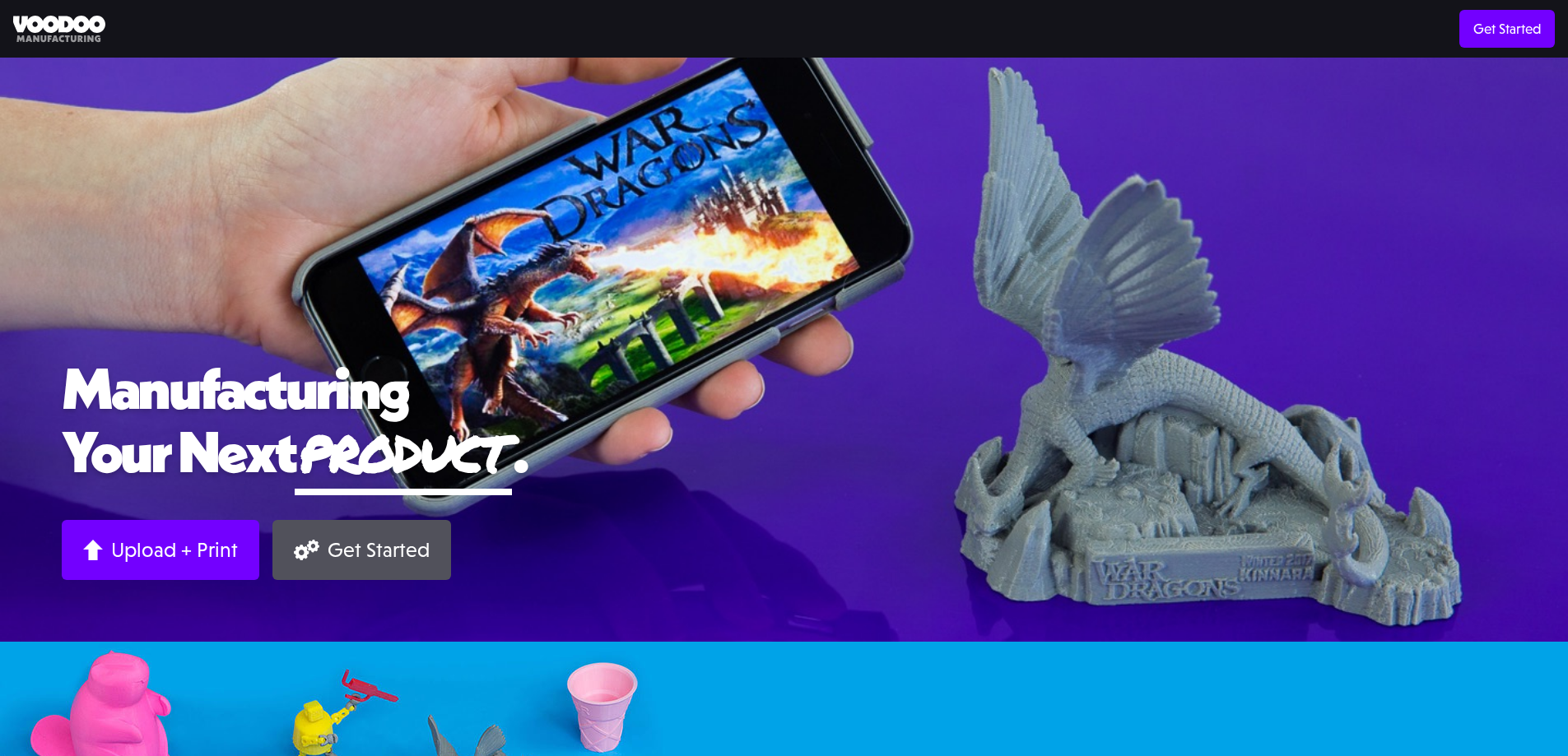 scroll, scrollTop: 494, scrollLeft: 0, axis: vertical 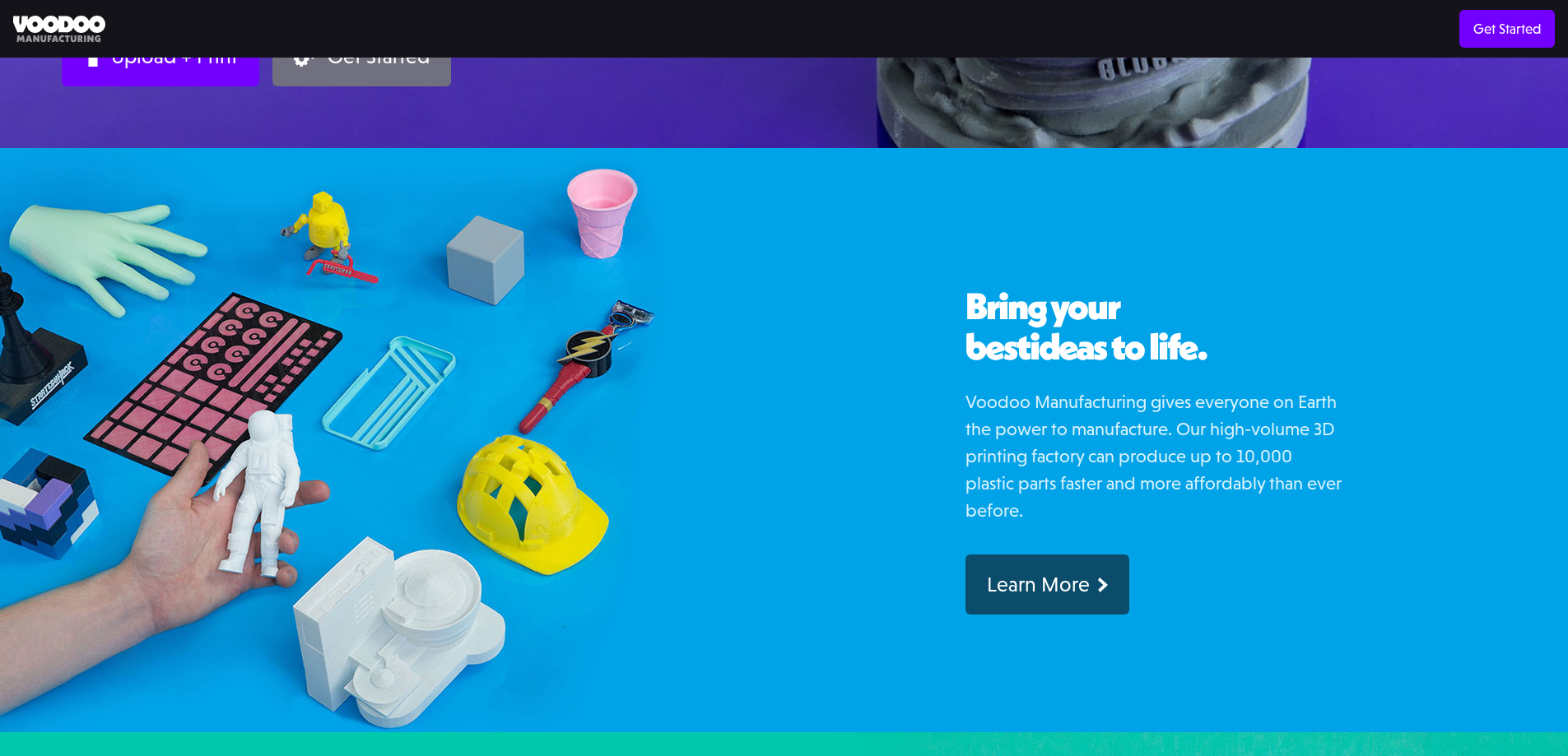 click on "Get Started" at bounding box center (361, 56) 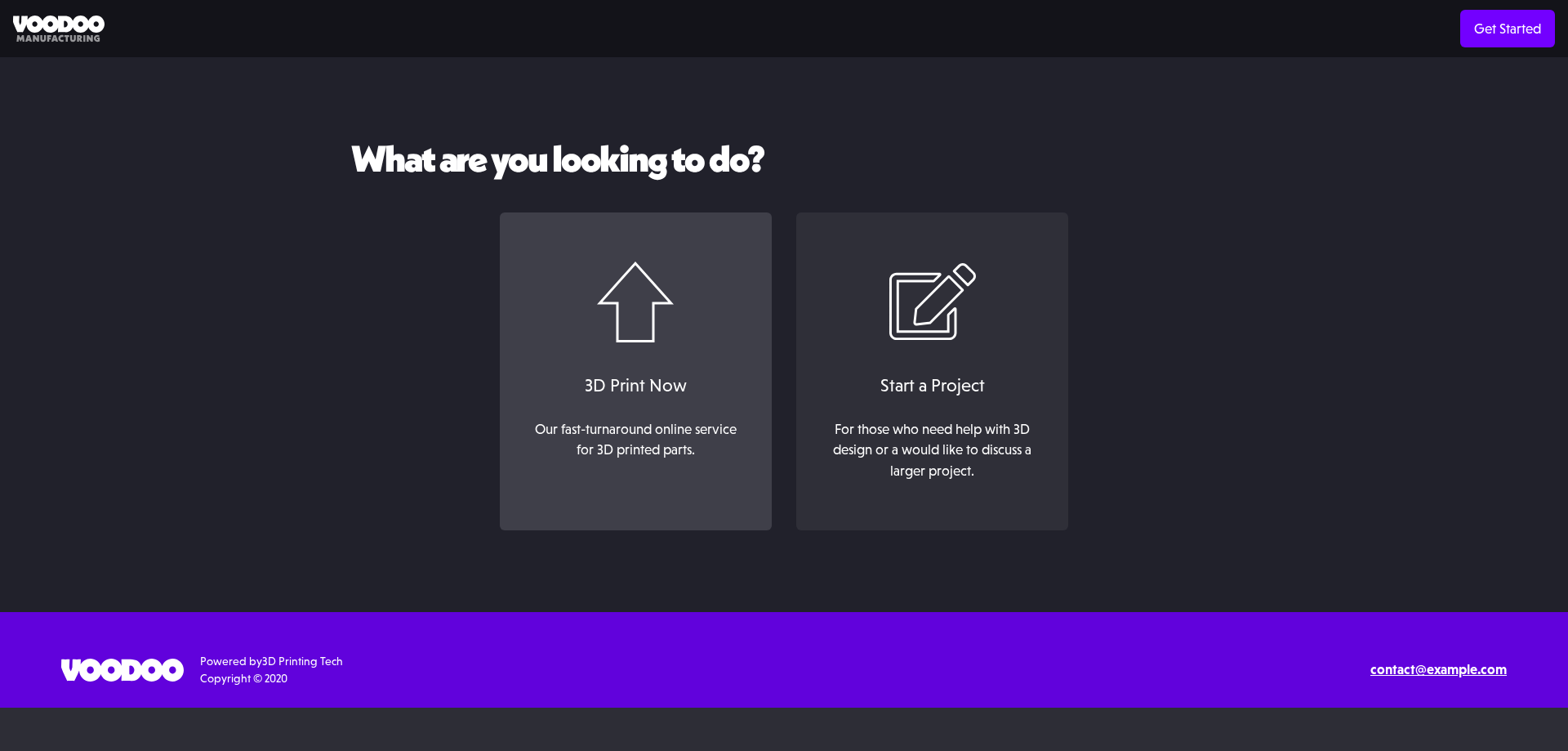 scroll, scrollTop: 0, scrollLeft: 0, axis: both 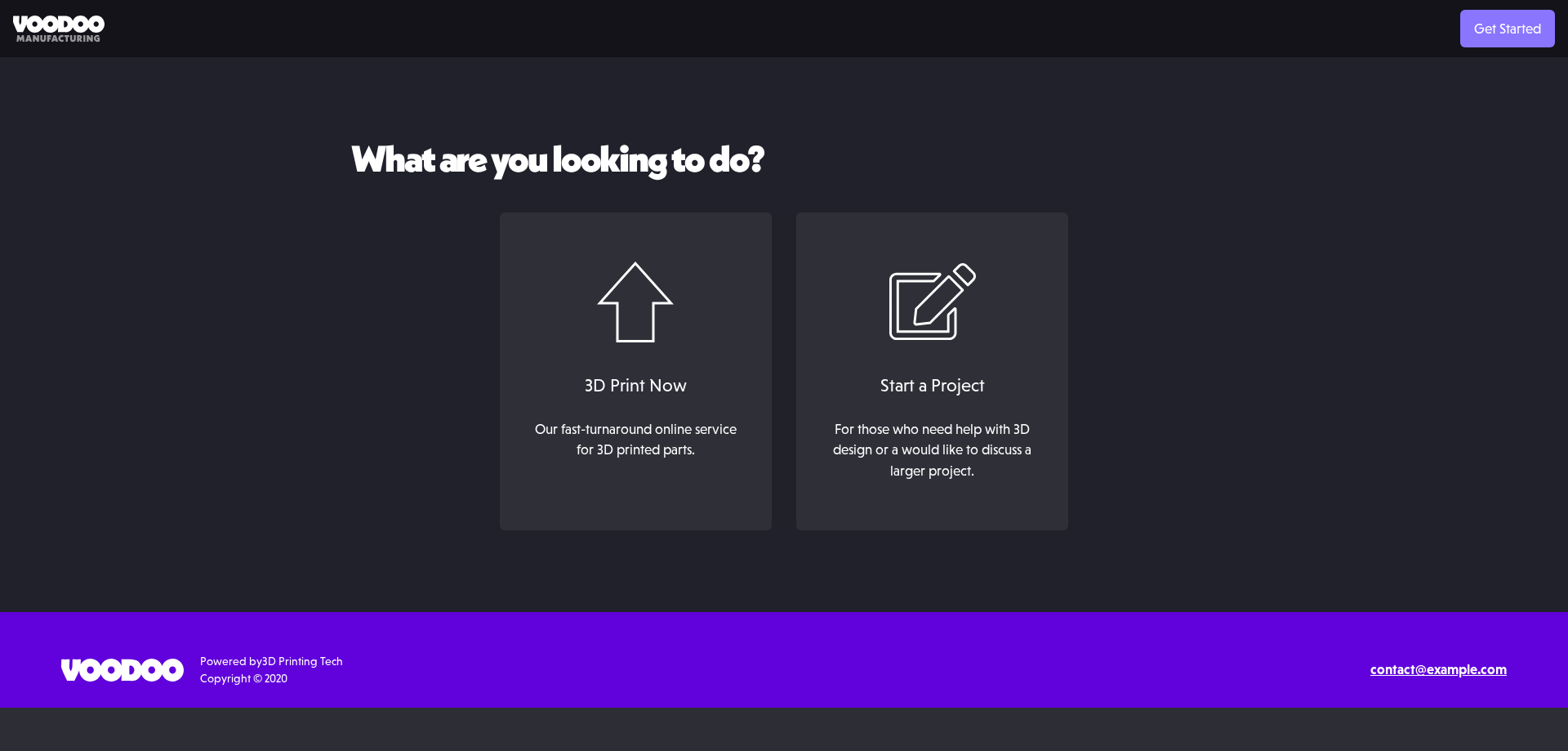 click on "Get Started" at bounding box center [1508, 29] 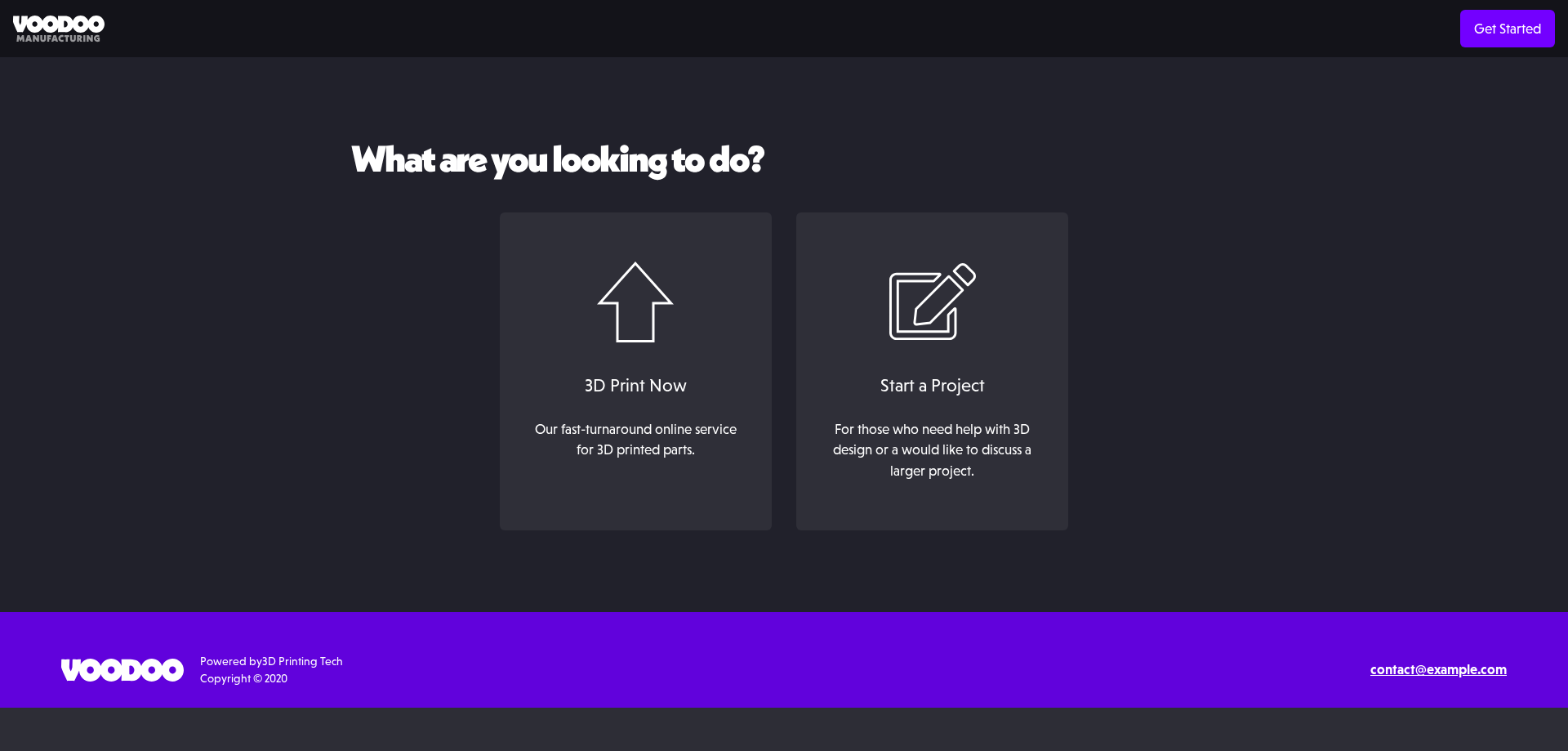 scroll, scrollTop: 0, scrollLeft: 0, axis: both 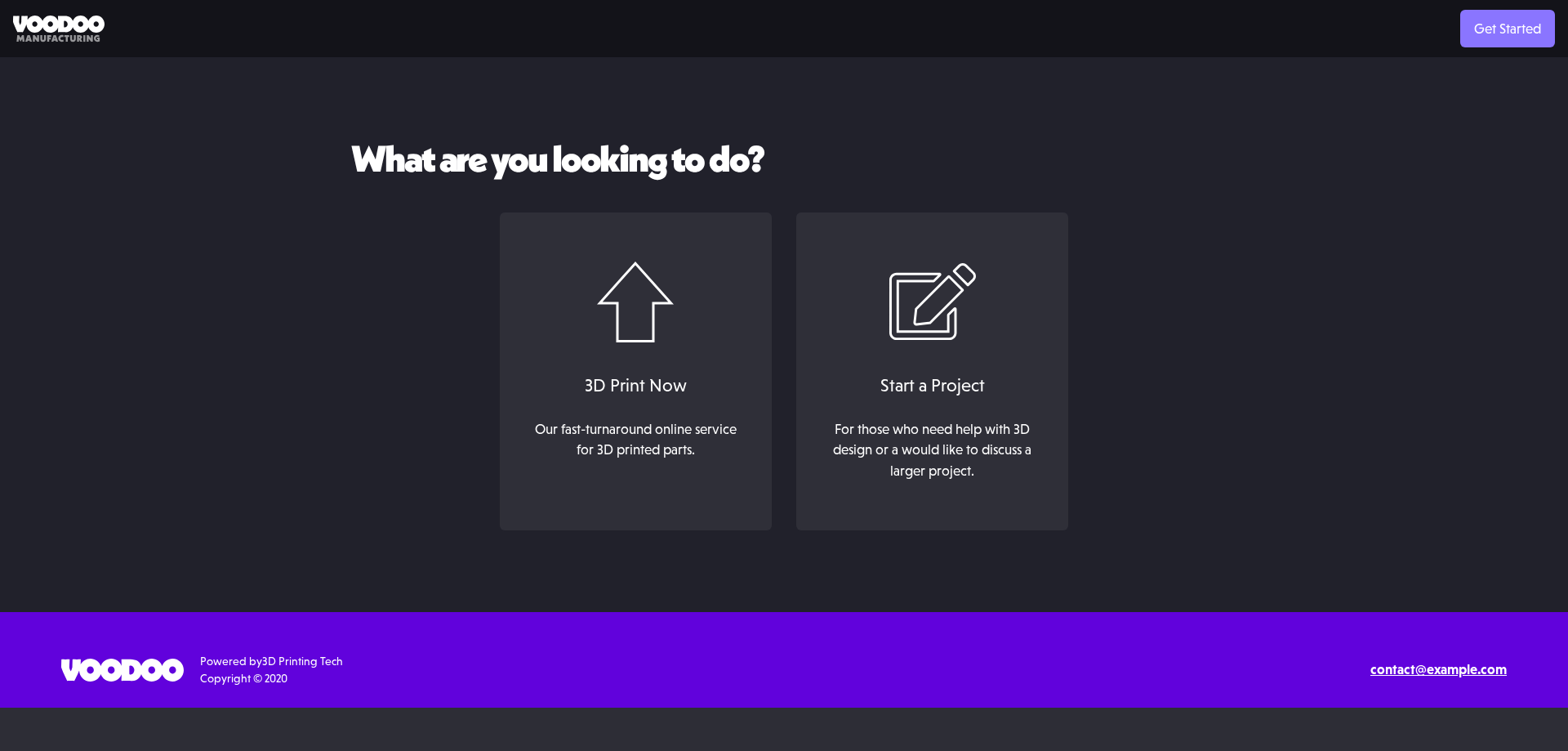click on "Get Started" at bounding box center (1508, 29) 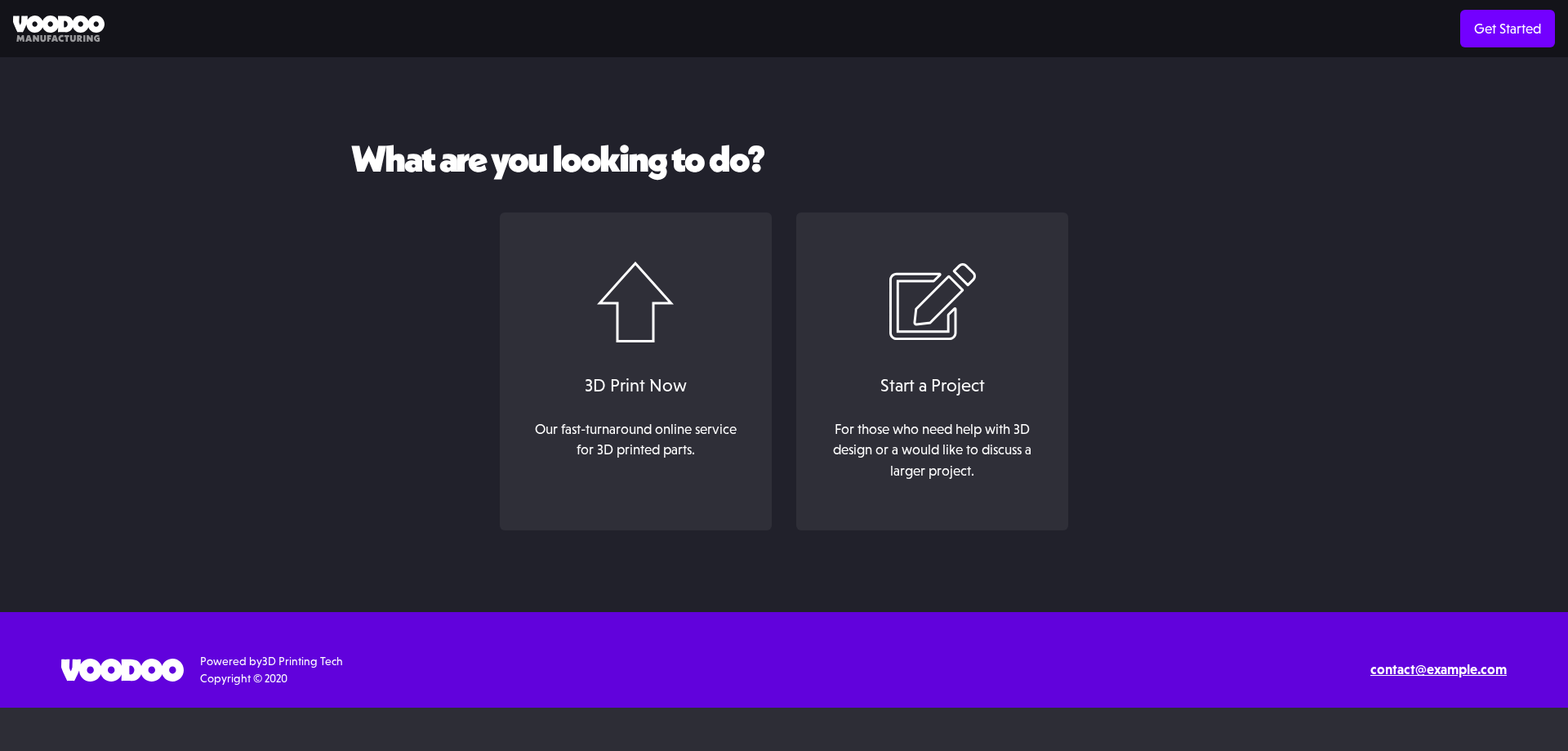 scroll, scrollTop: 0, scrollLeft: 0, axis: both 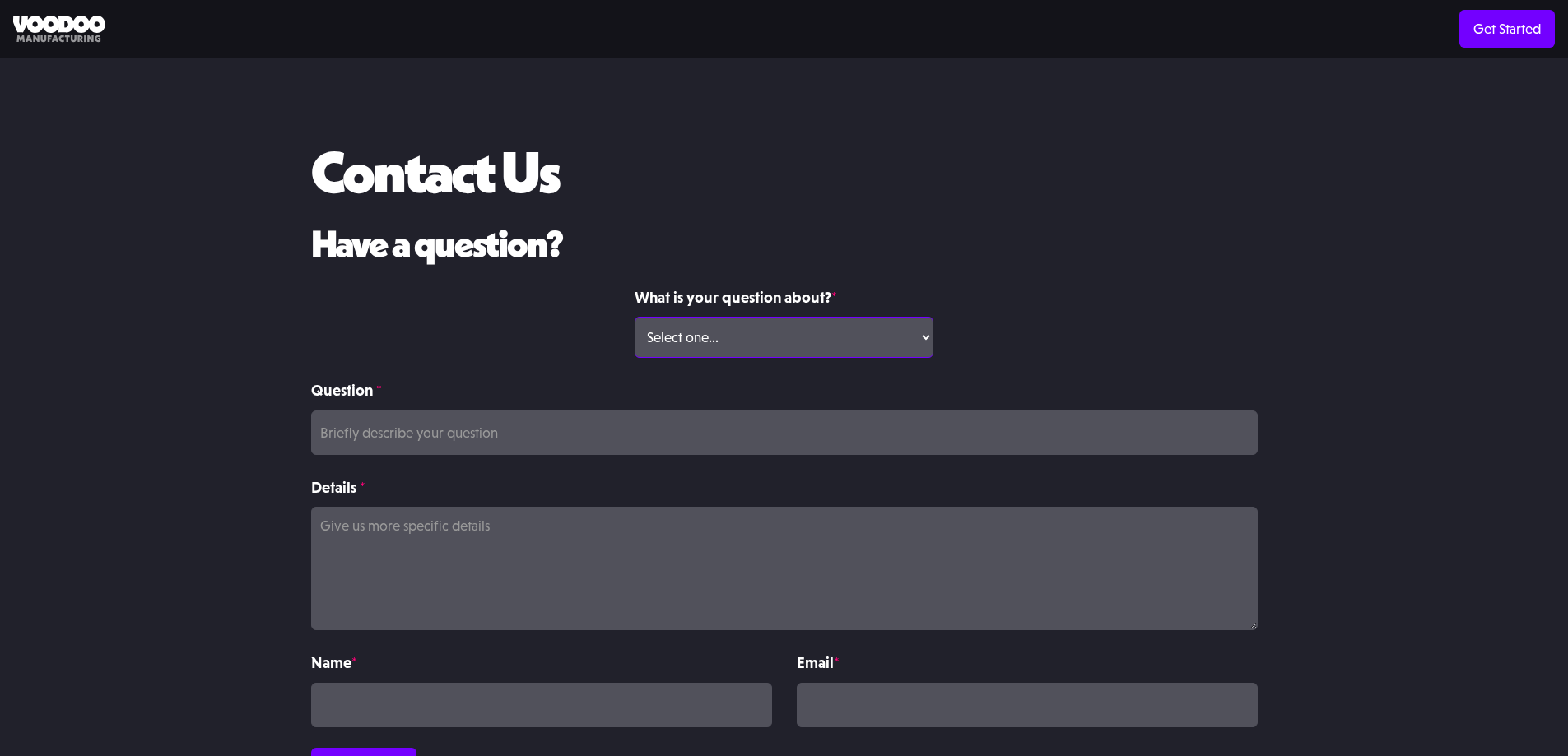 click on "Select one... Volume Print Order Direct Print Order Press/Media Inquiry Other" at bounding box center (784, 337) 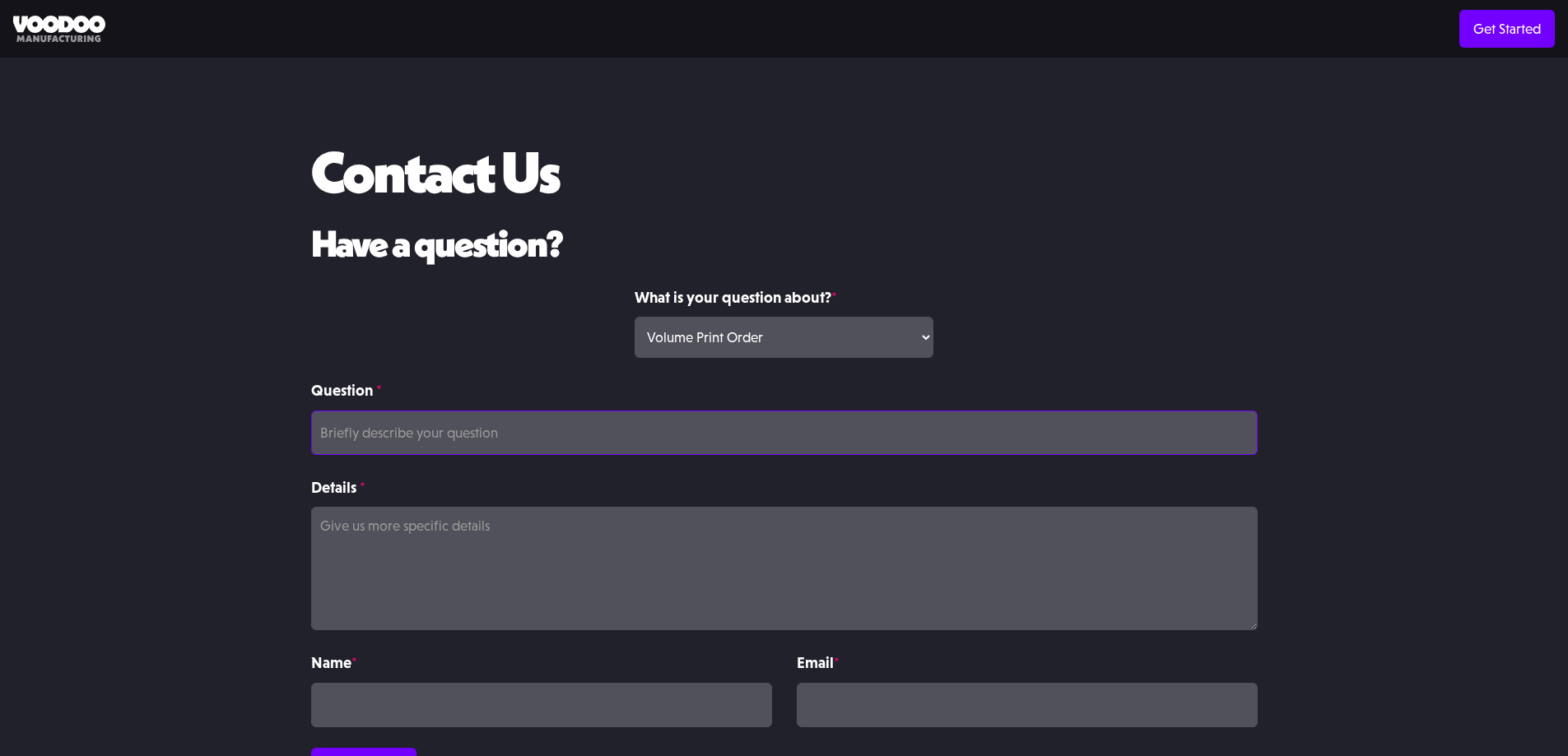 click on "Question   *" at bounding box center [784, 433] 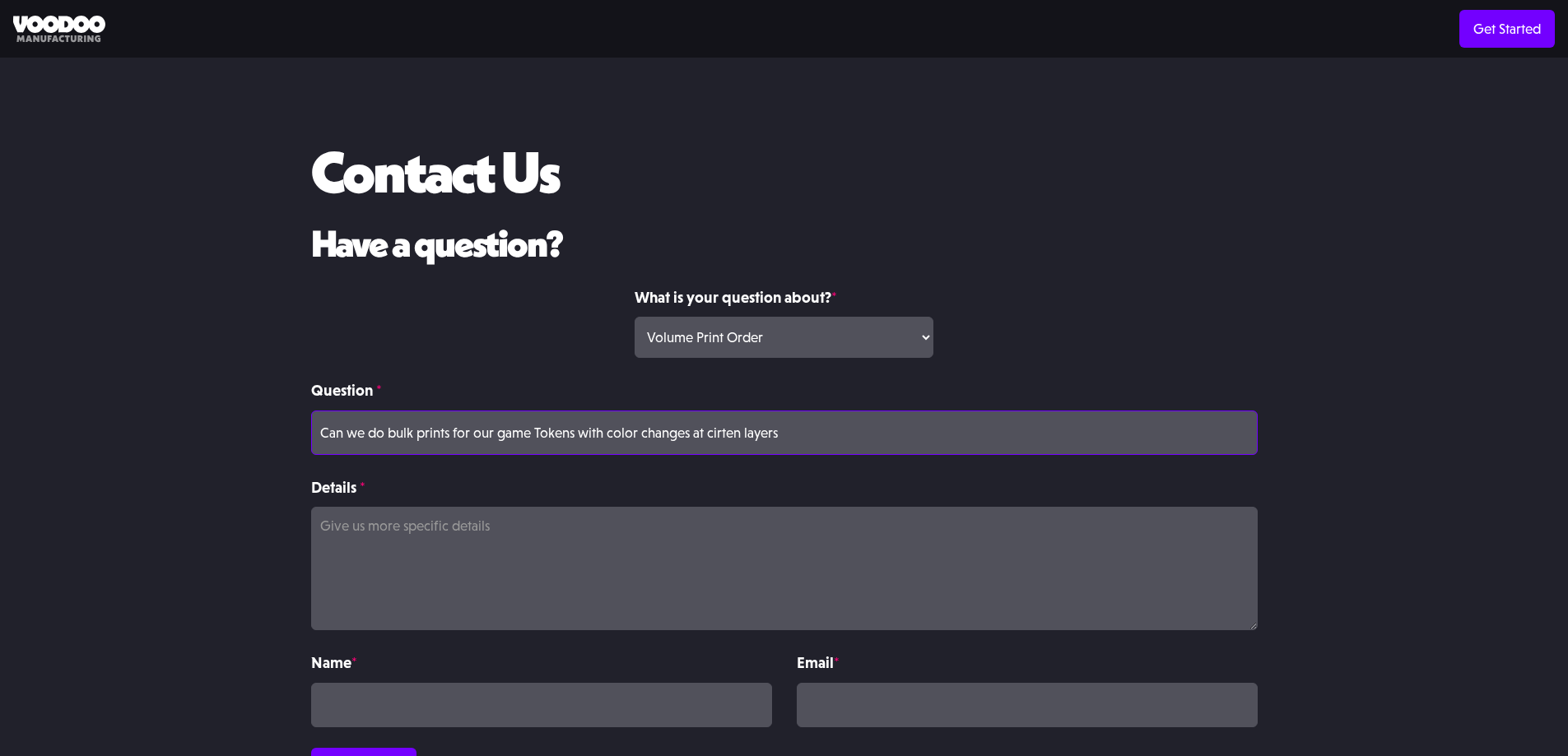 click on "Can we do bulk prints for our game Tokens with color changes at cirten layers" at bounding box center [784, 433] 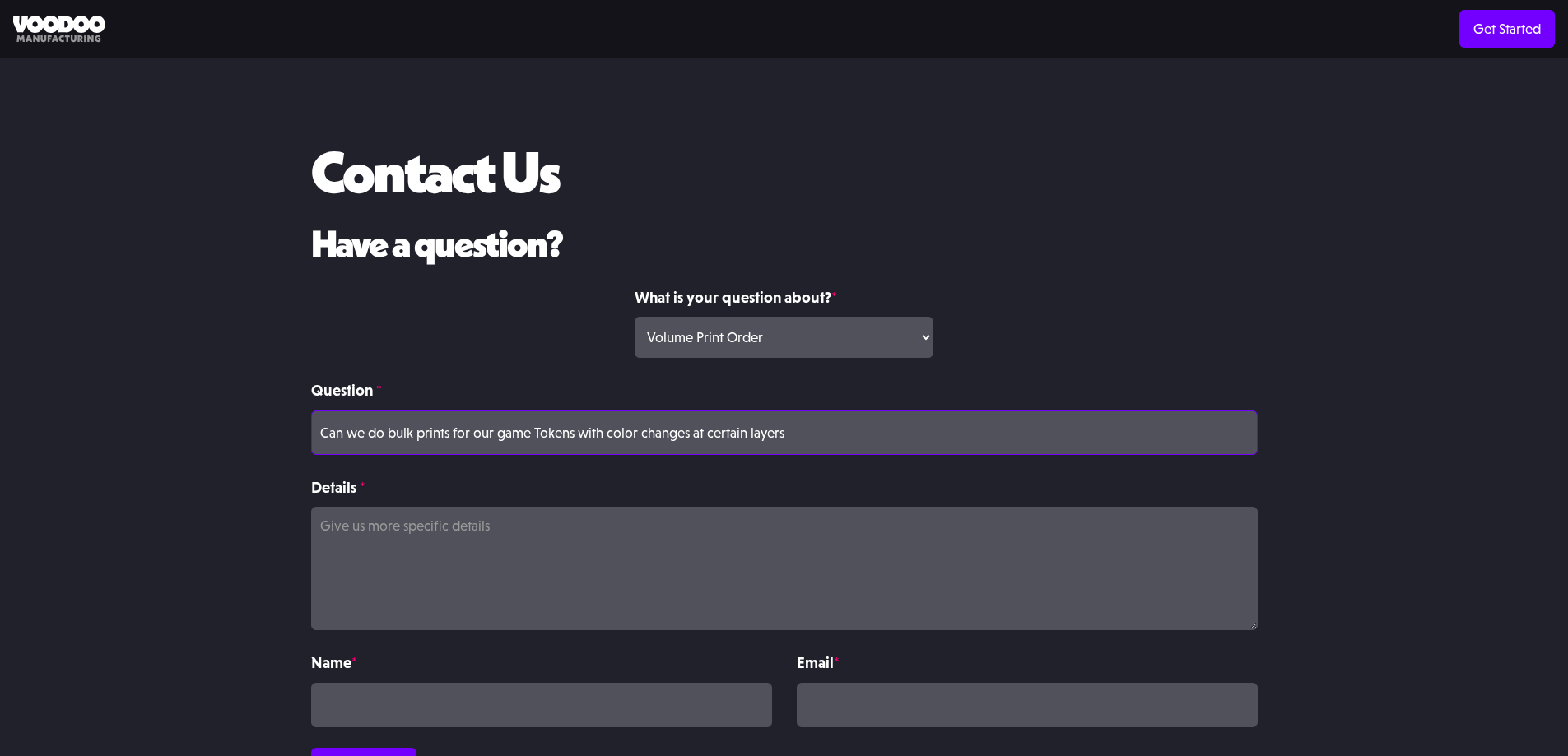type on "Can we do bulk prints for our game Tokens with color changes at certain layers" 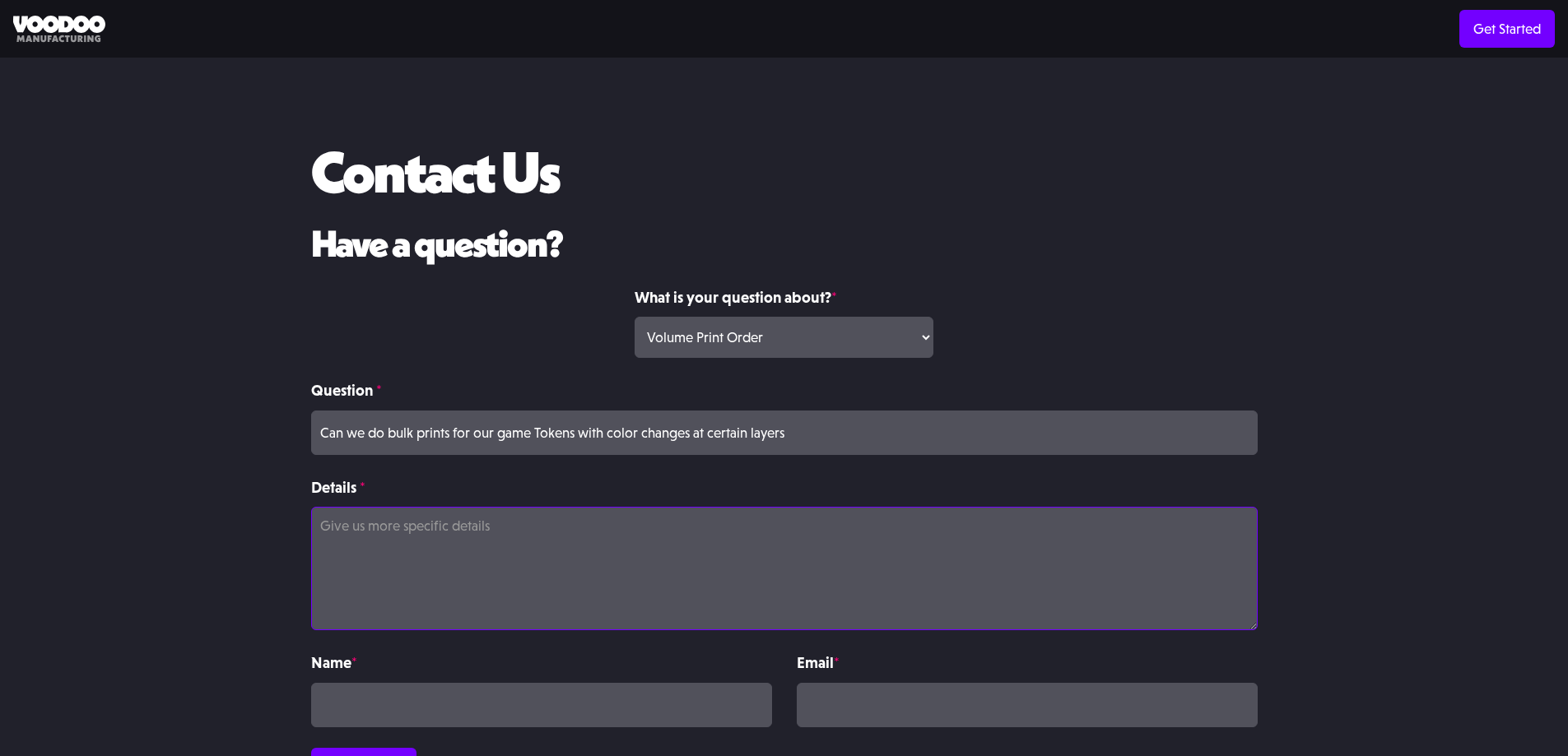click on "Details   *" at bounding box center (784, 568) 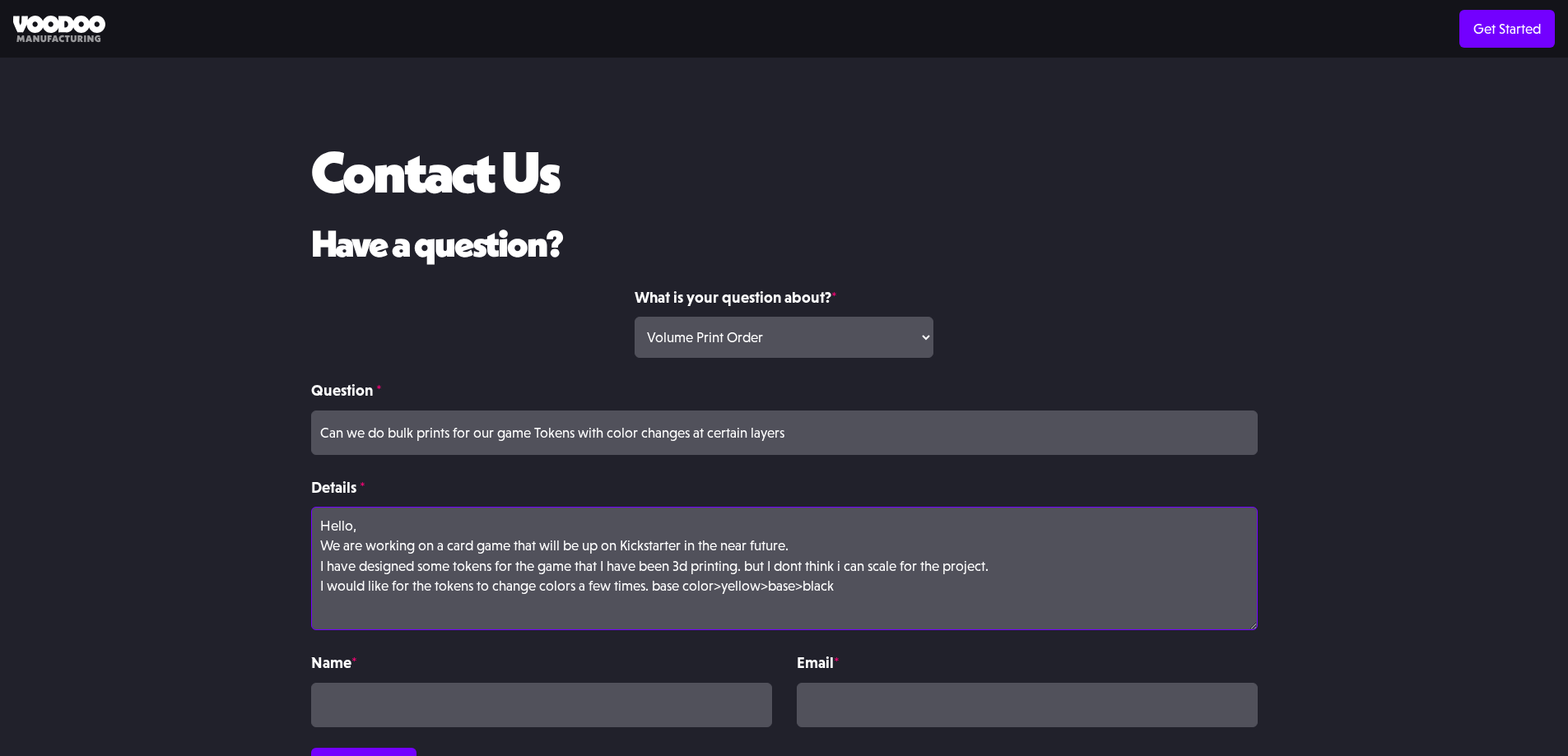 click on "Hello,
We are working on a card game that will be up on Kickstarter in the near future.
I have designed some tokens for the game that I have been 3d printing. but I dont think i can scale for the project.
I would like for the tokens to change colors a few times. base color>yellow>base>black" at bounding box center [784, 568] 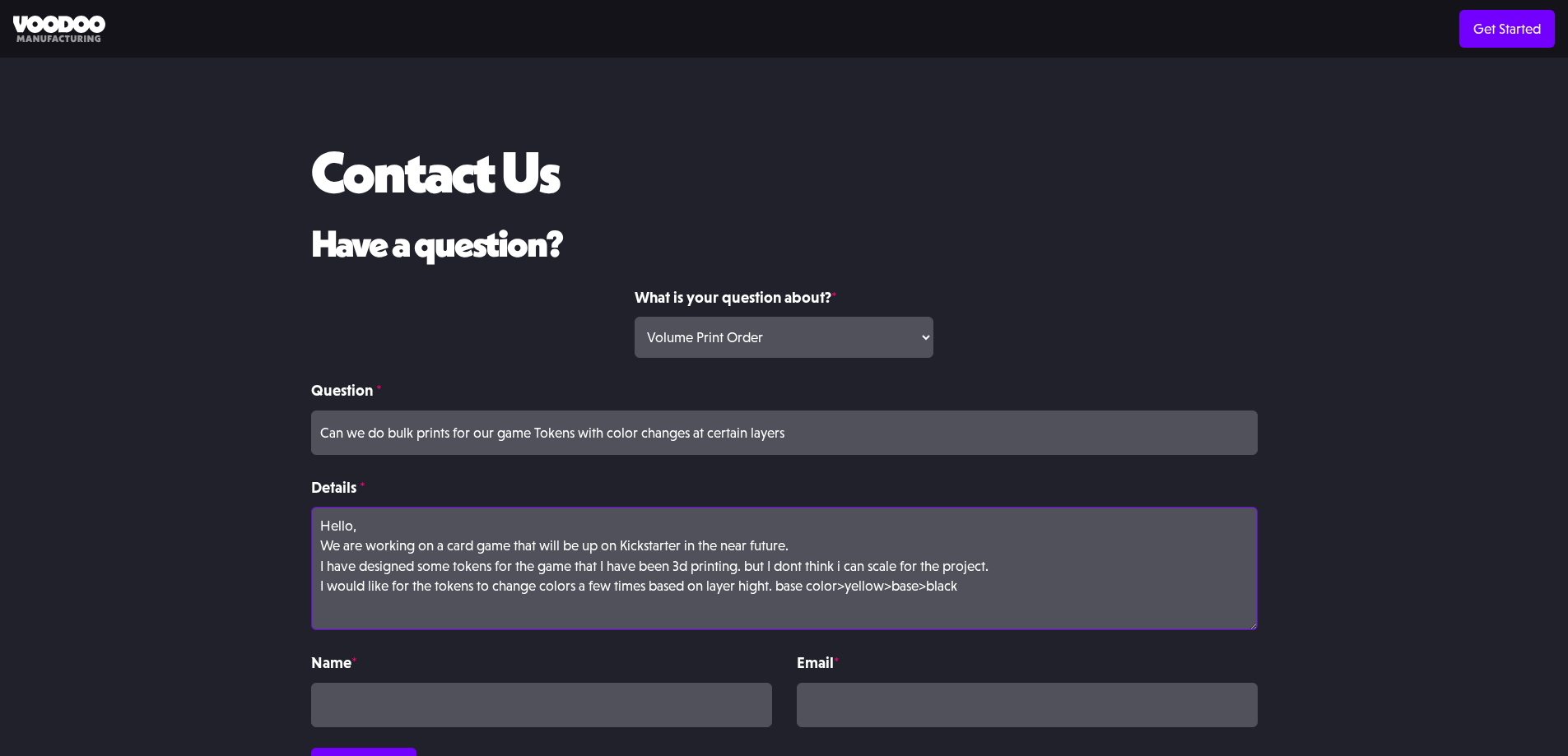 click on "Hello,
We are working on a card game that will be up on Kickstarter in the near future.
I have designed some tokens for the game that I have been 3d printing. but I dont think i can scale for the project.
I would like for the tokens to change colors a few times based on layer hight. base color>yellow>base>black" at bounding box center [784, 568] 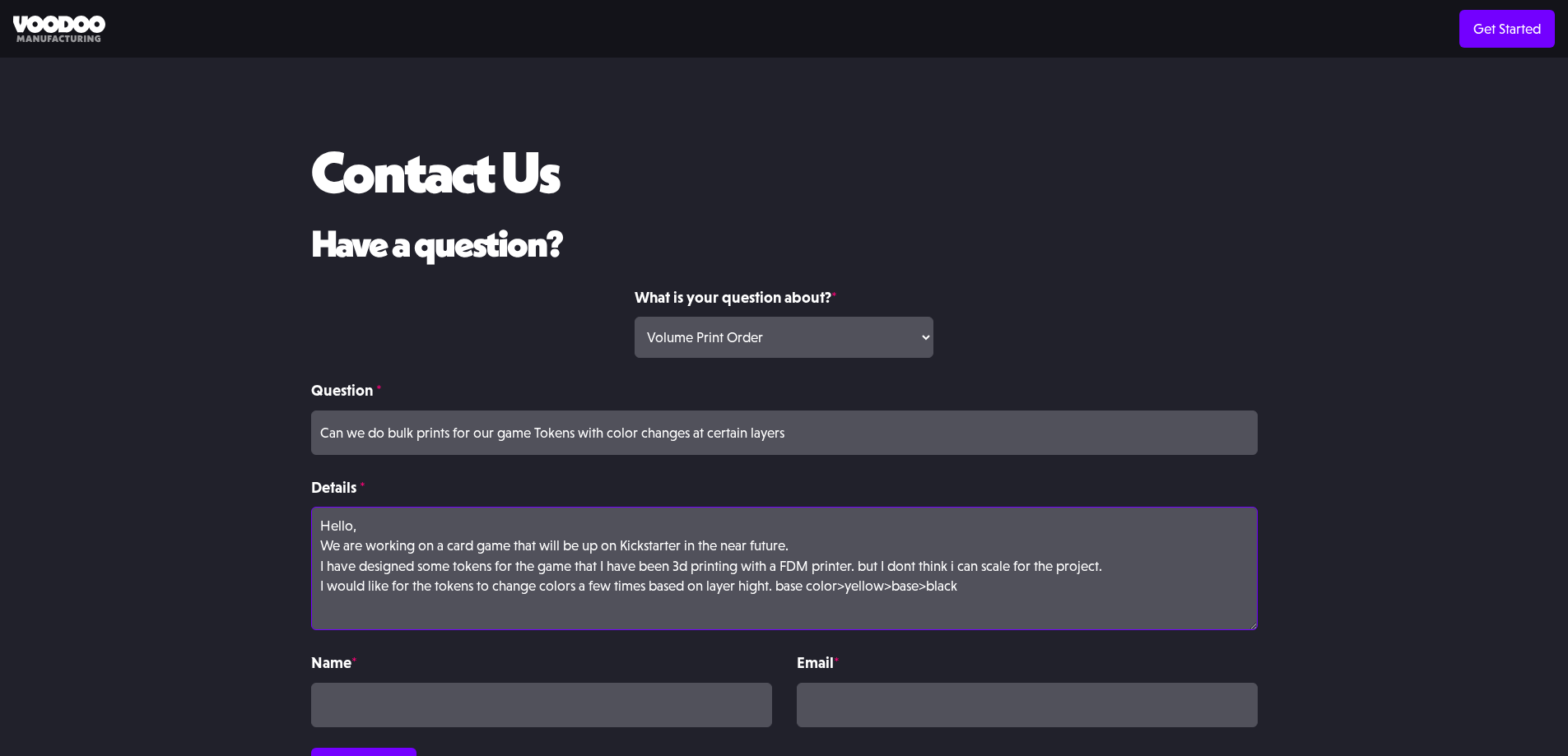 click on "Hello,
We are working on a card game that will be up on Kickstarter in the near future.
I have designed some tokens for the game that I have been 3d printing with a FDM printer. but I dont think i can scale for the project.
I would like for the tokens to change colors a few times based on layer hight. base color>yellow>base>black" at bounding box center [784, 568] 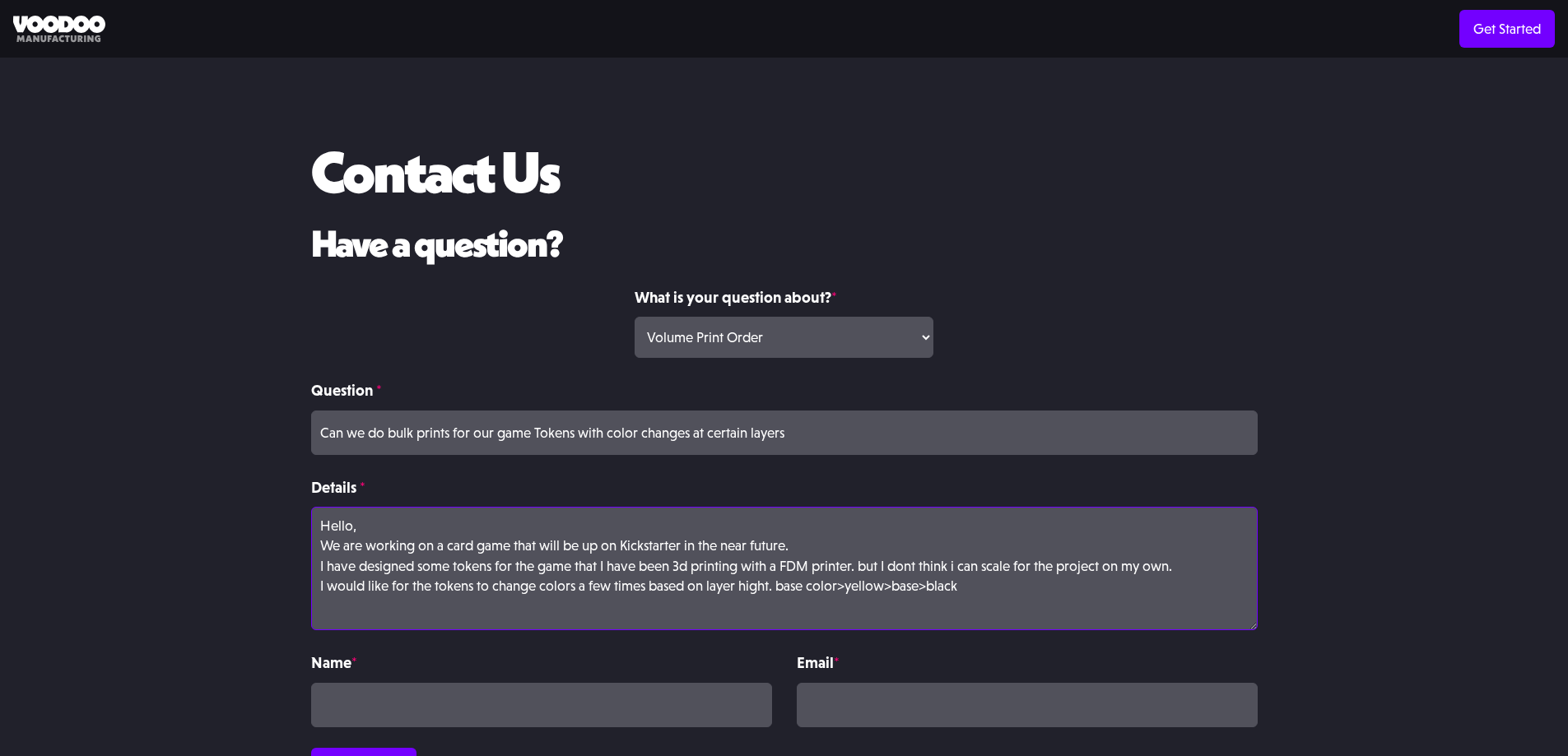 click on "Hello,
We are working on a card game that will be up on Kickstarter in the near future.
I have designed some tokens for the game that I have been 3d printing with a FDM printer. but I dont think i can scale for the project on my own.
I would like for the tokens to change colors a few times based on layer hight. base color>yellow>base>black" at bounding box center [784, 568] 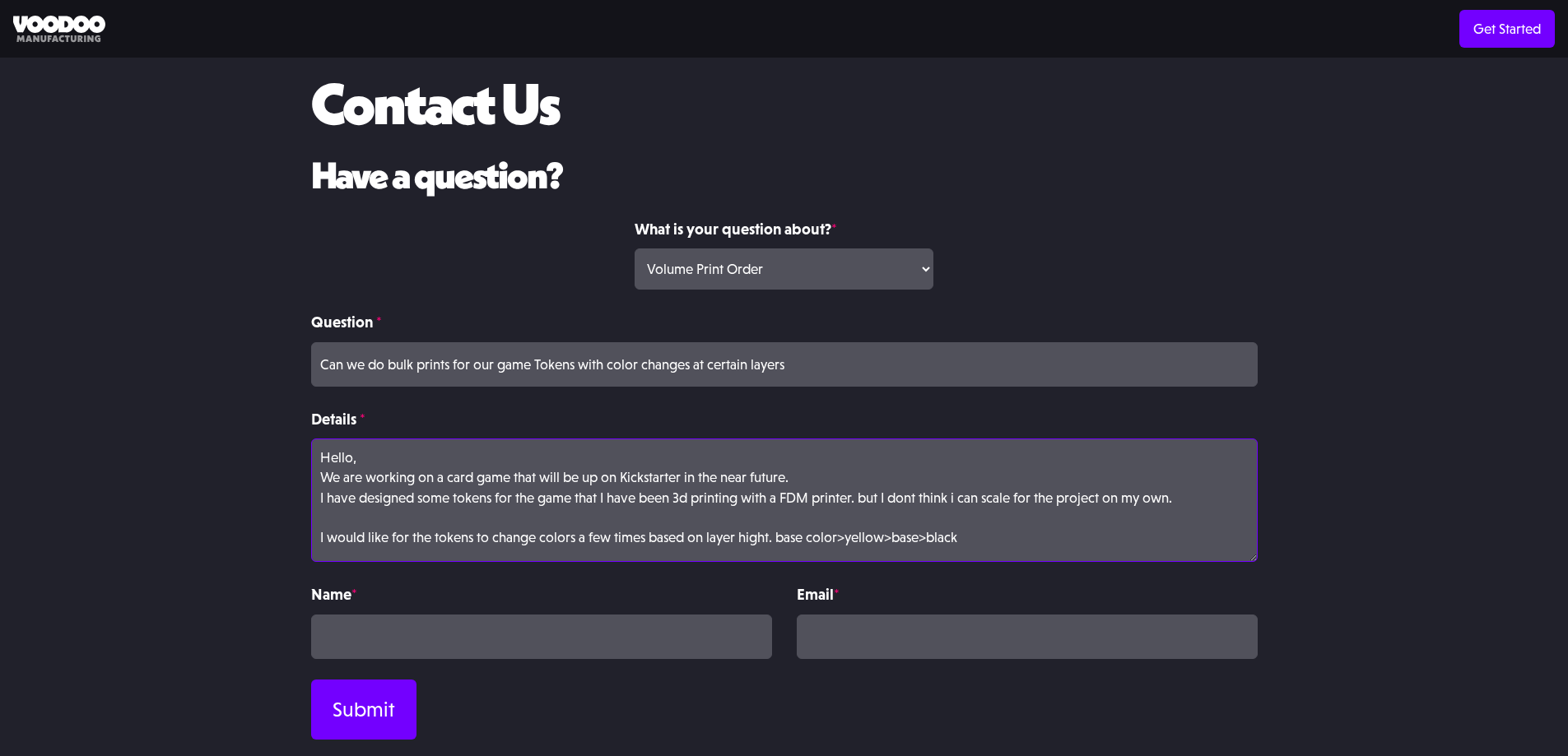 scroll, scrollTop: 82, scrollLeft: 0, axis: vertical 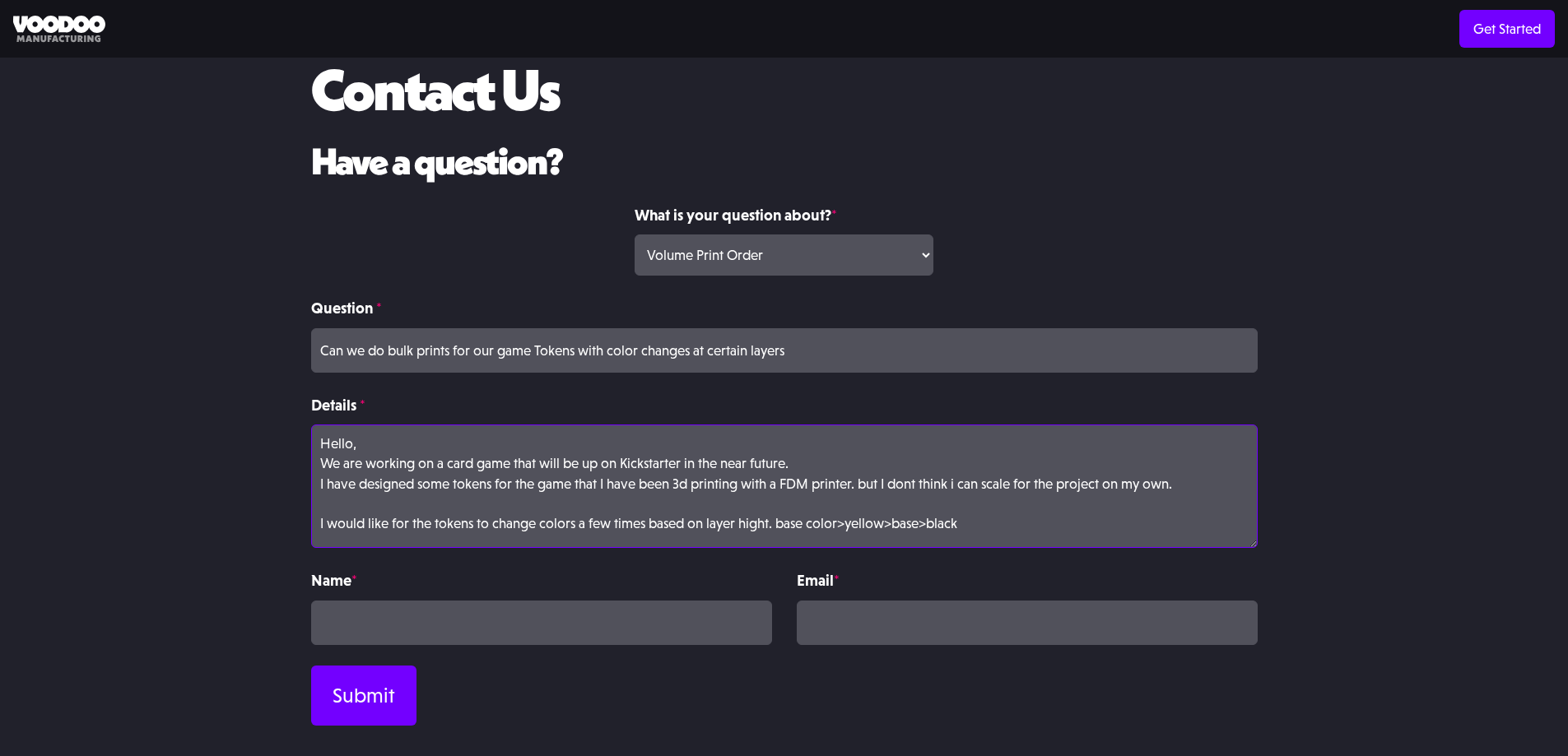 click on "Hello,
We are working on a card game that will be up on Kickstarter in the near future.
I have designed some tokens for the game that I have been 3d printing with a FDM printer. but I dont think i can scale for the project on my own.
I would like for the tokens to change colors a few times based on layer hight. base color>yellow>base>black" at bounding box center (784, 486) 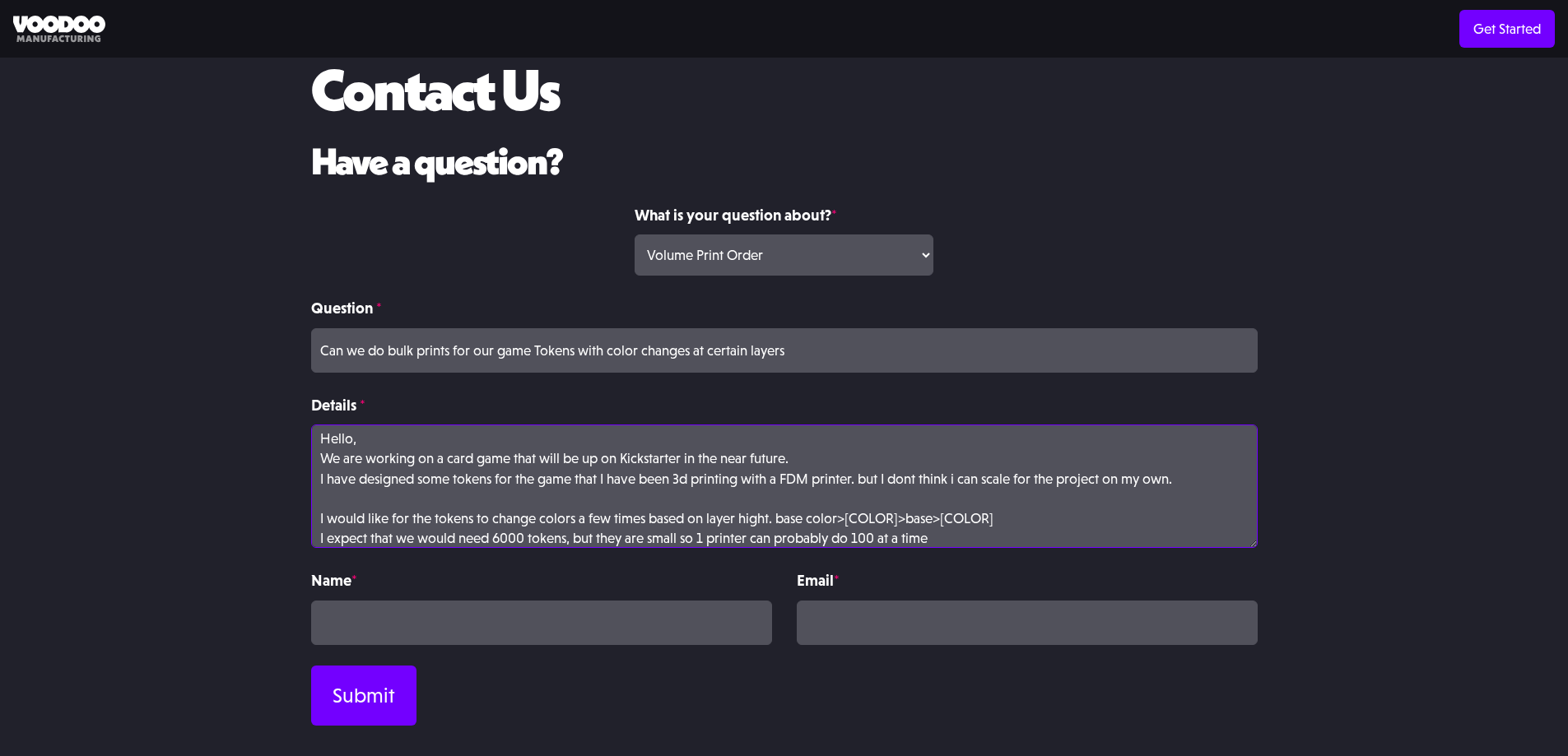 click on "Hello,
We are working on a card game that will be up on Kickstarter in the near future.
I have designed some tokens for the game that I have been 3d printing with a FDM printer. but I dont think i can scale for the project on my own.
I would like for the tokens to change colors a few times based on layer hight. base color>yellow>base>black
I expect that we would need 6000 tokens, but they are small so 1 printer can probably do 100 at a time" at bounding box center (784, 486) 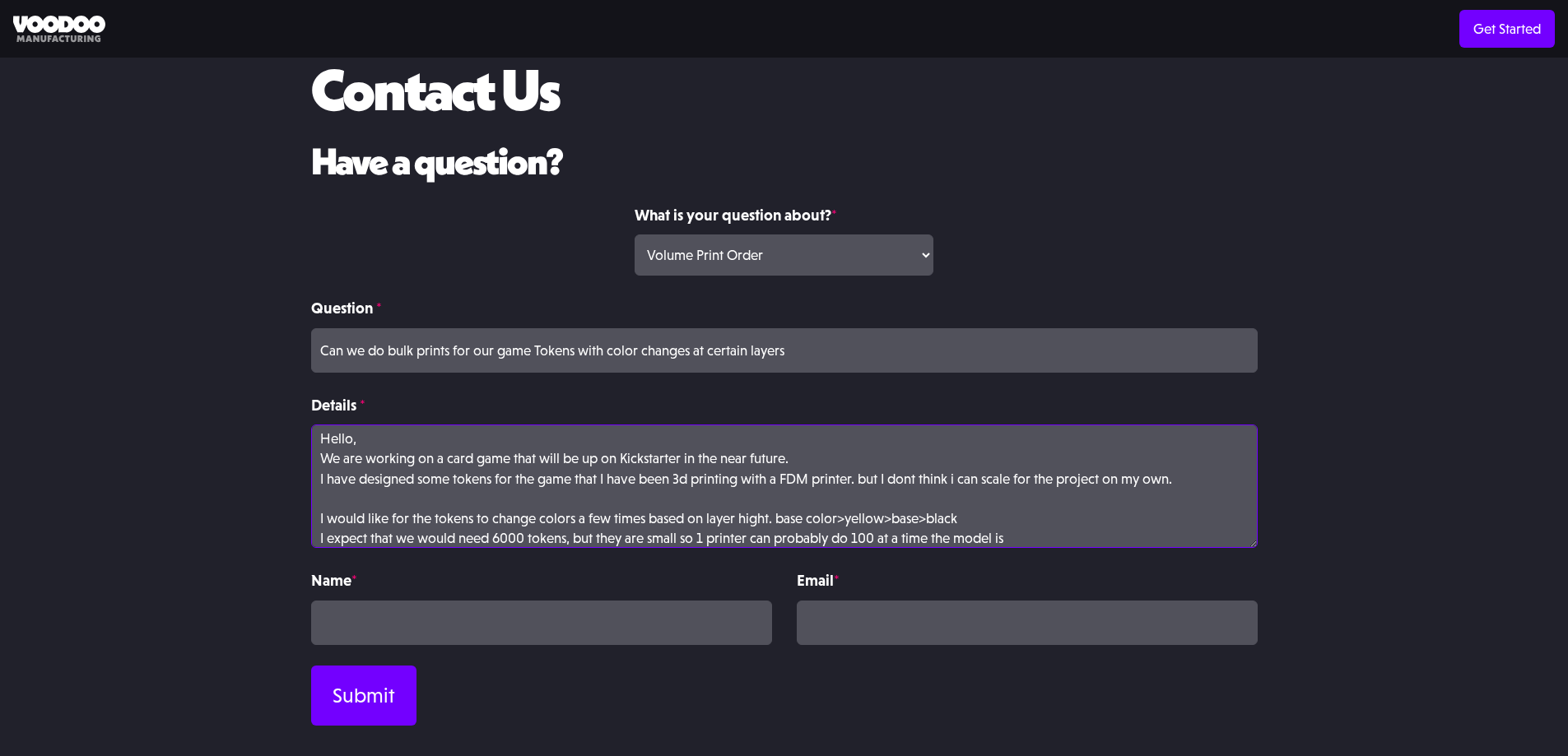 click on "Hello,
We are working on a card game that will be up on Kickstarter in the near future.
I have designed some tokens for the game that I have been 3d printing with a FDM printer. but I dont think i can scale for the project on my own.
I would like for the tokens to change colors a few times based on layer hight. base color>yellow>base>black
I expect that we would need 6000 tokens, but they are small so 1 printer can probably do 100 at a time the model is" at bounding box center [784, 486] 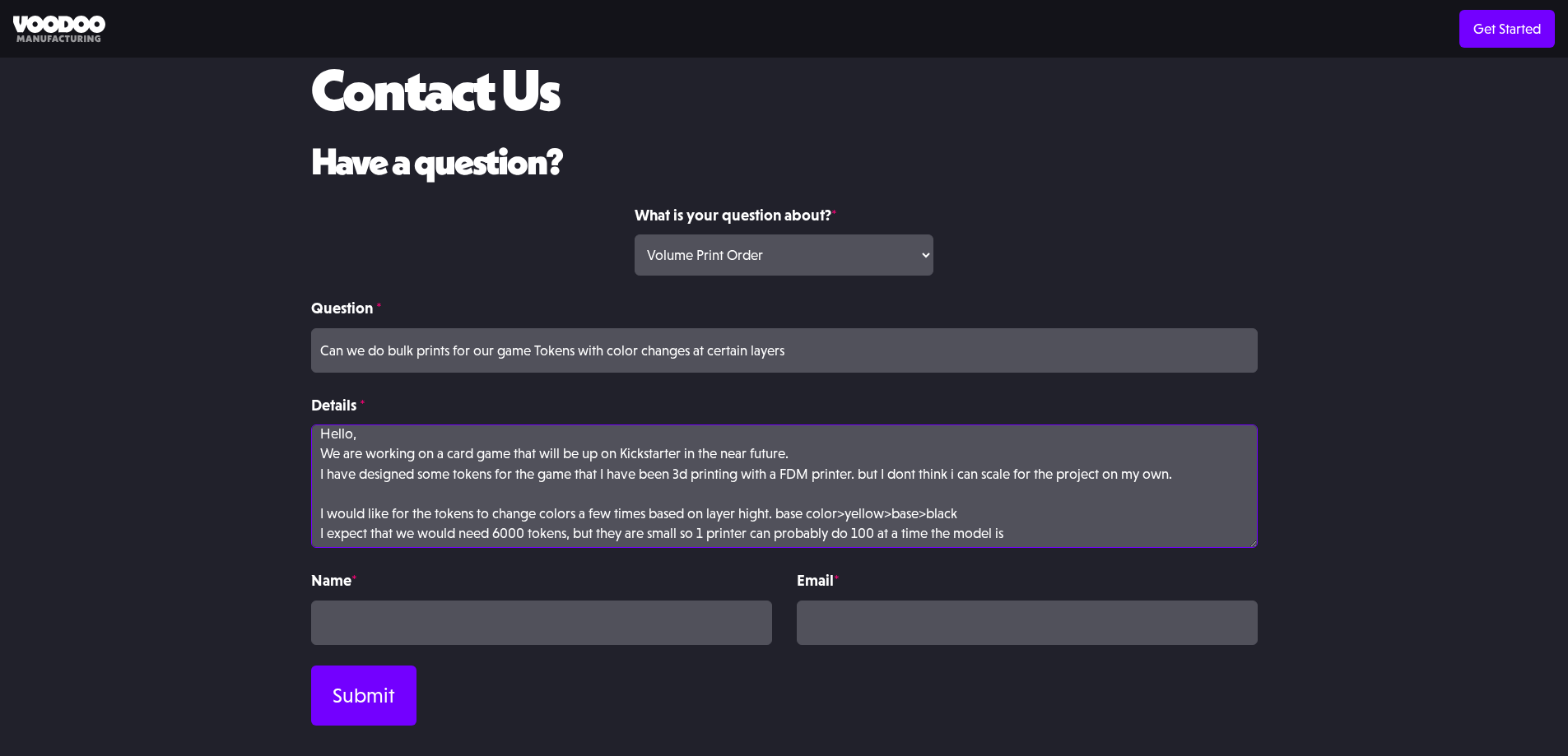 scroll, scrollTop: 15, scrollLeft: 0, axis: vertical 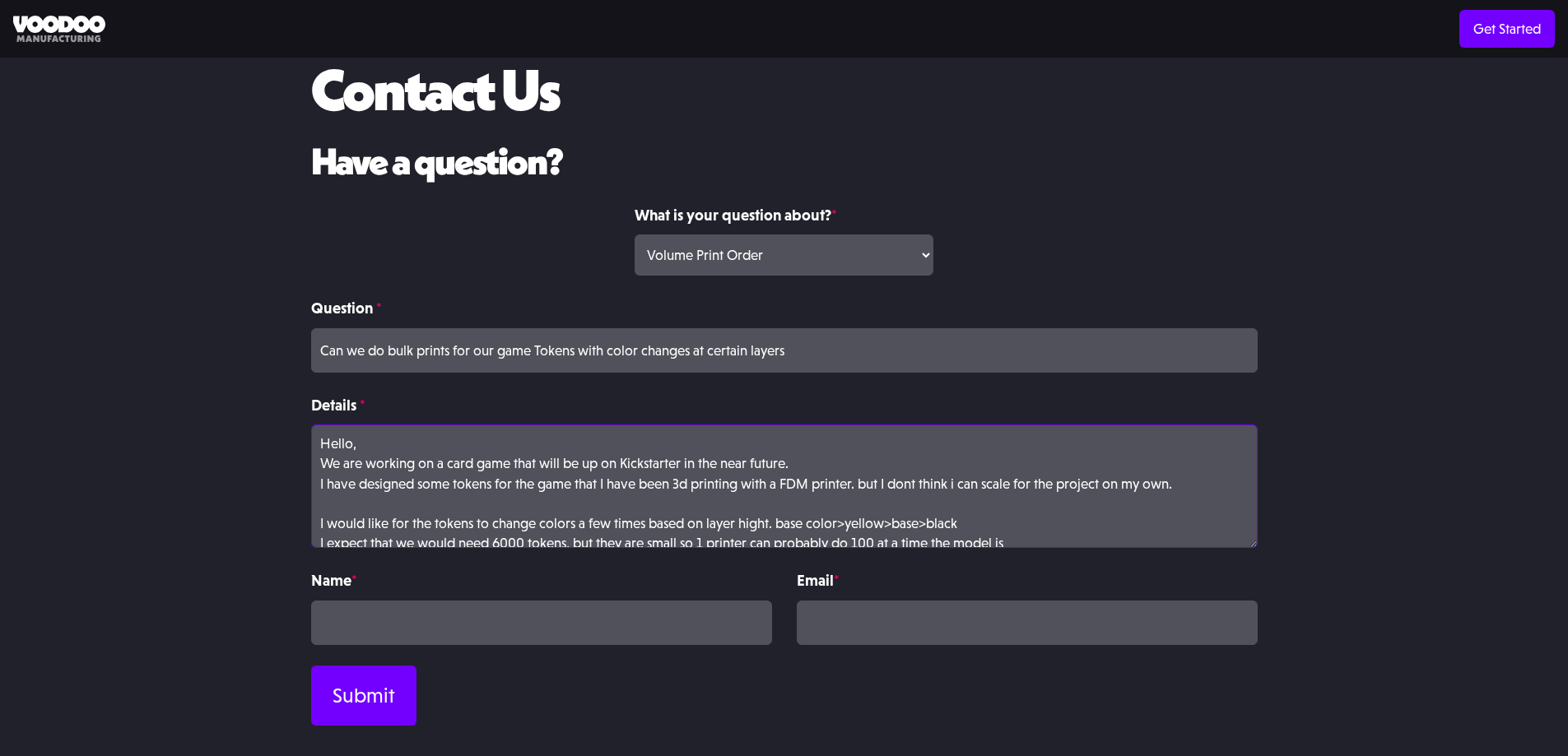 drag, startPoint x: 1035, startPoint y: 524, endPoint x: 218, endPoint y: 385, distance: 828.74 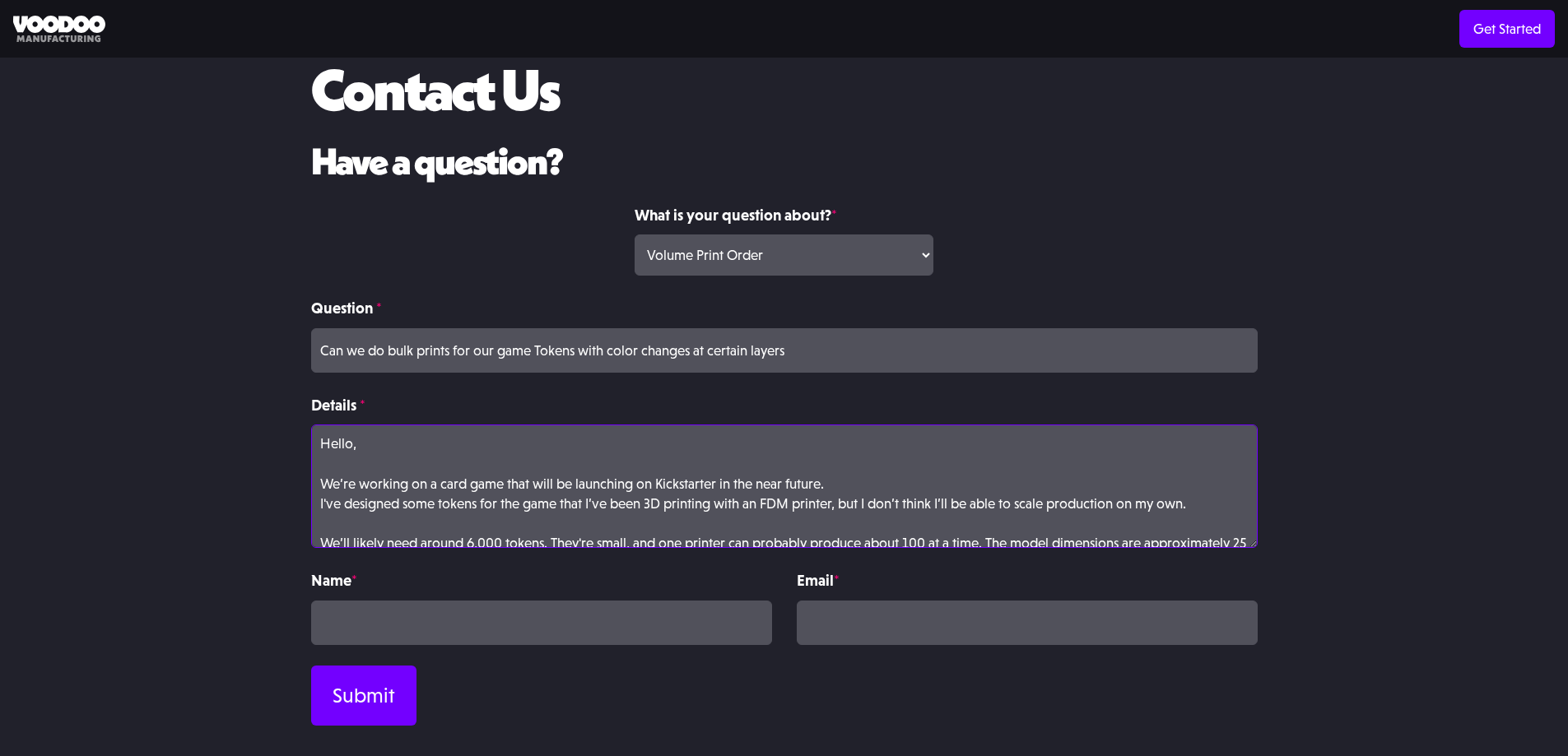 scroll, scrollTop: 184, scrollLeft: 0, axis: vertical 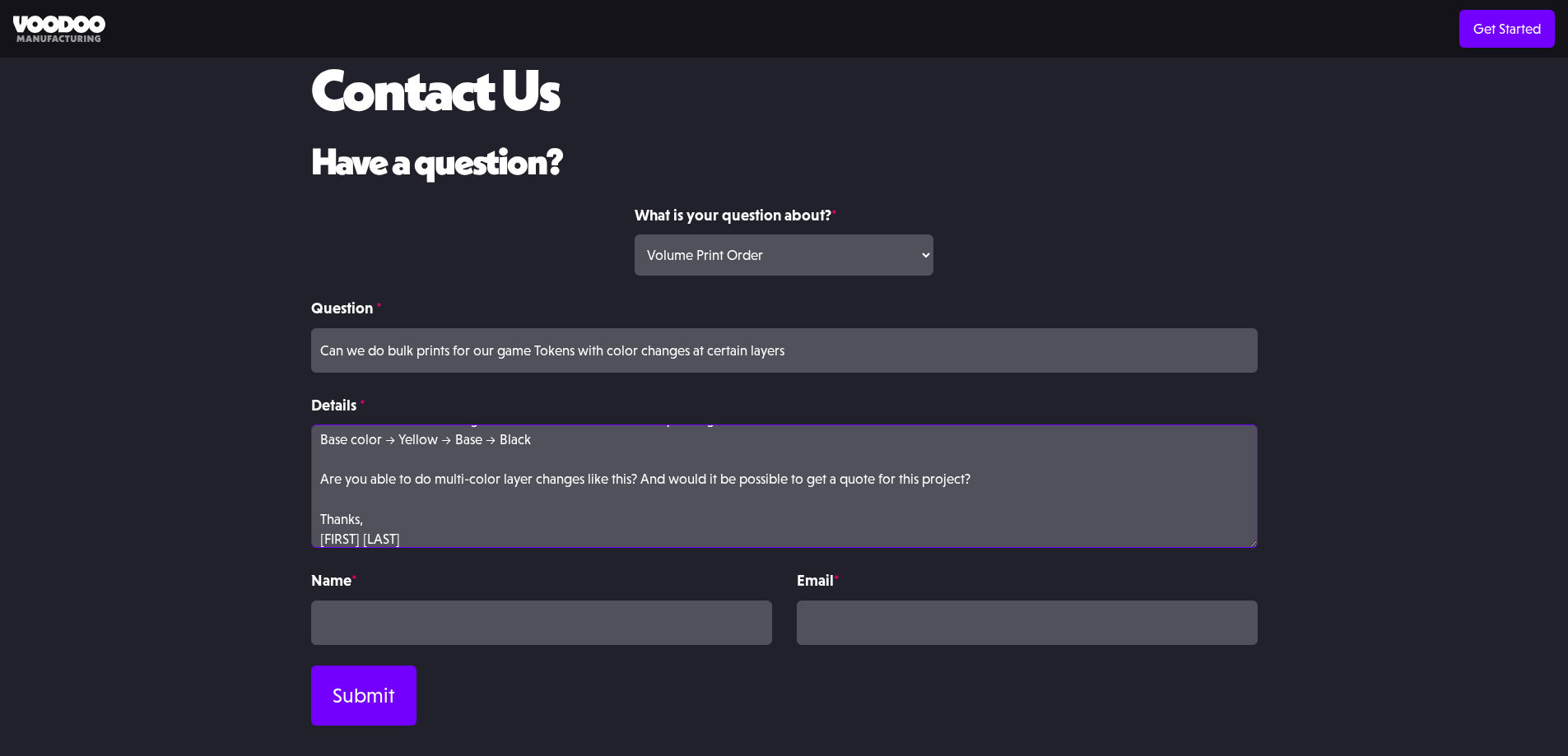 type on "Hello,
We’re working on a card game that will be launching on Kickstarter in the near future.
I've designed some tokens for the game that I’ve been 3D printing with an FDM printer, but I don’t think I’ll be able to scale production on my own.
We’ll likely need around 6,000 tokens. They're small, and one printer can probably produce about 100 at a time. The model dimensions are approximately 25 mm x 12 mm x 2 mm.
I’d like the tokens to change colors a few times based on layer height, such as:
Base color → Yellow → Base → Black
Are you able to do multi-color layer changes like this? And would it be possible to get a quote for this project?
Thanks,
Travis" 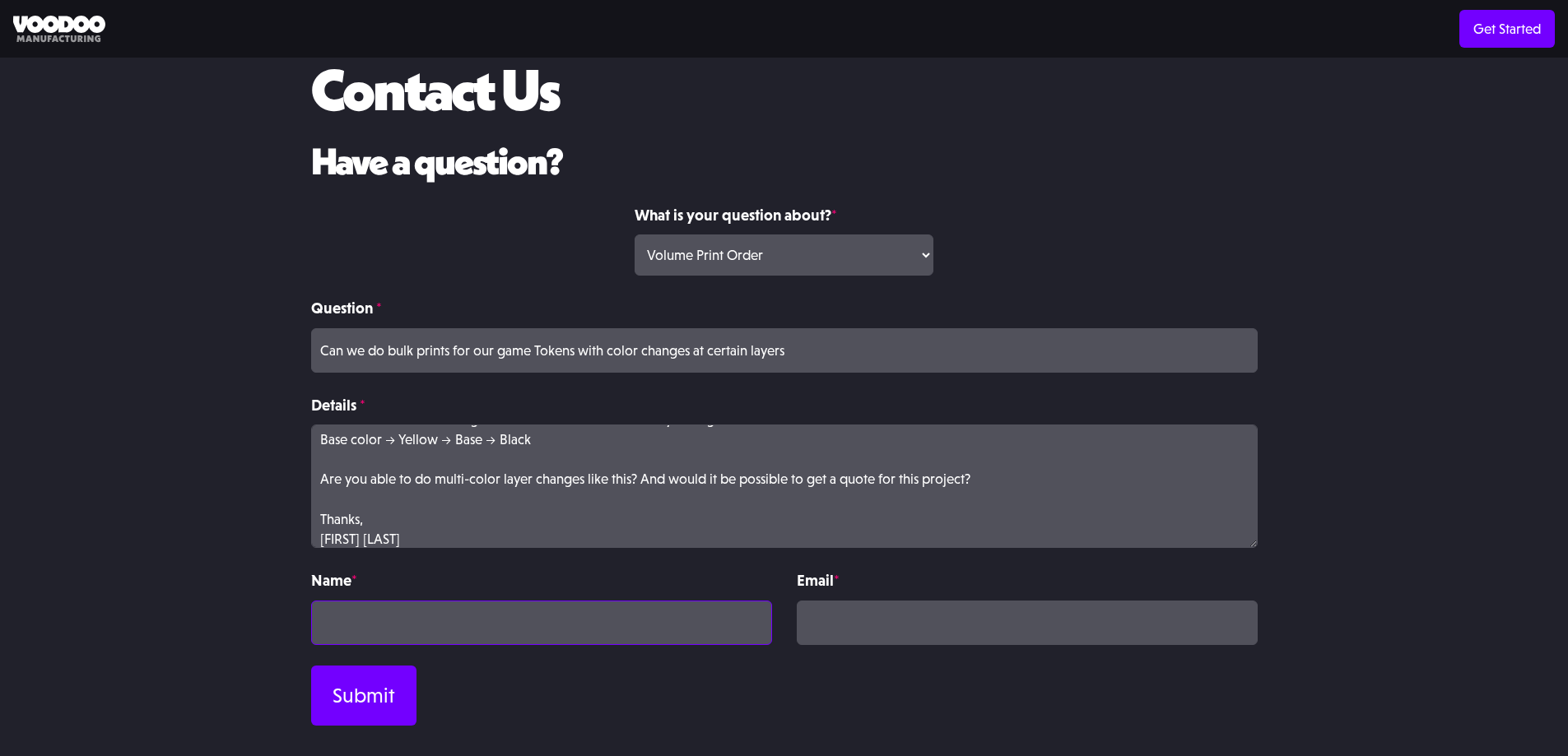 click at bounding box center (542, 623) 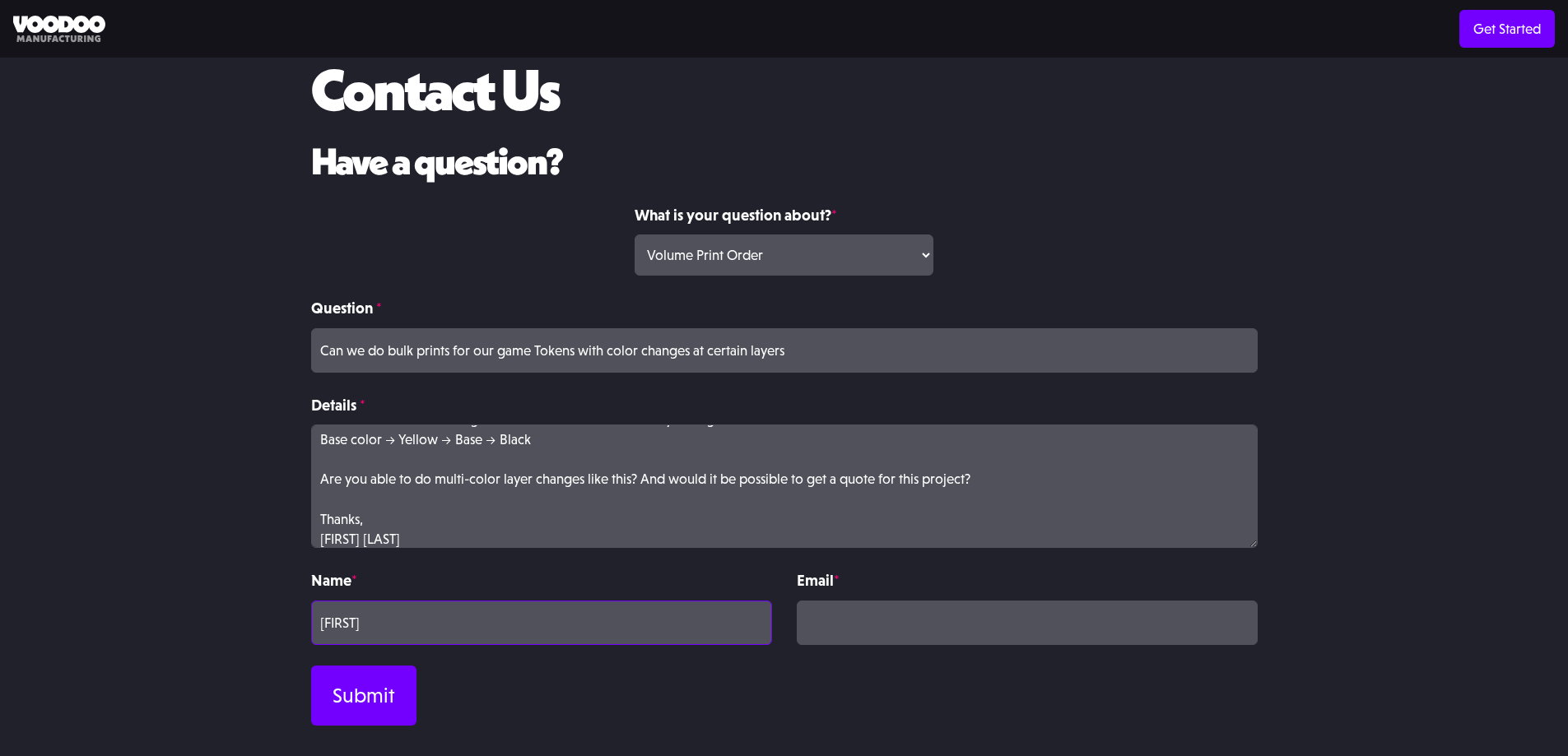 type on "Travis" 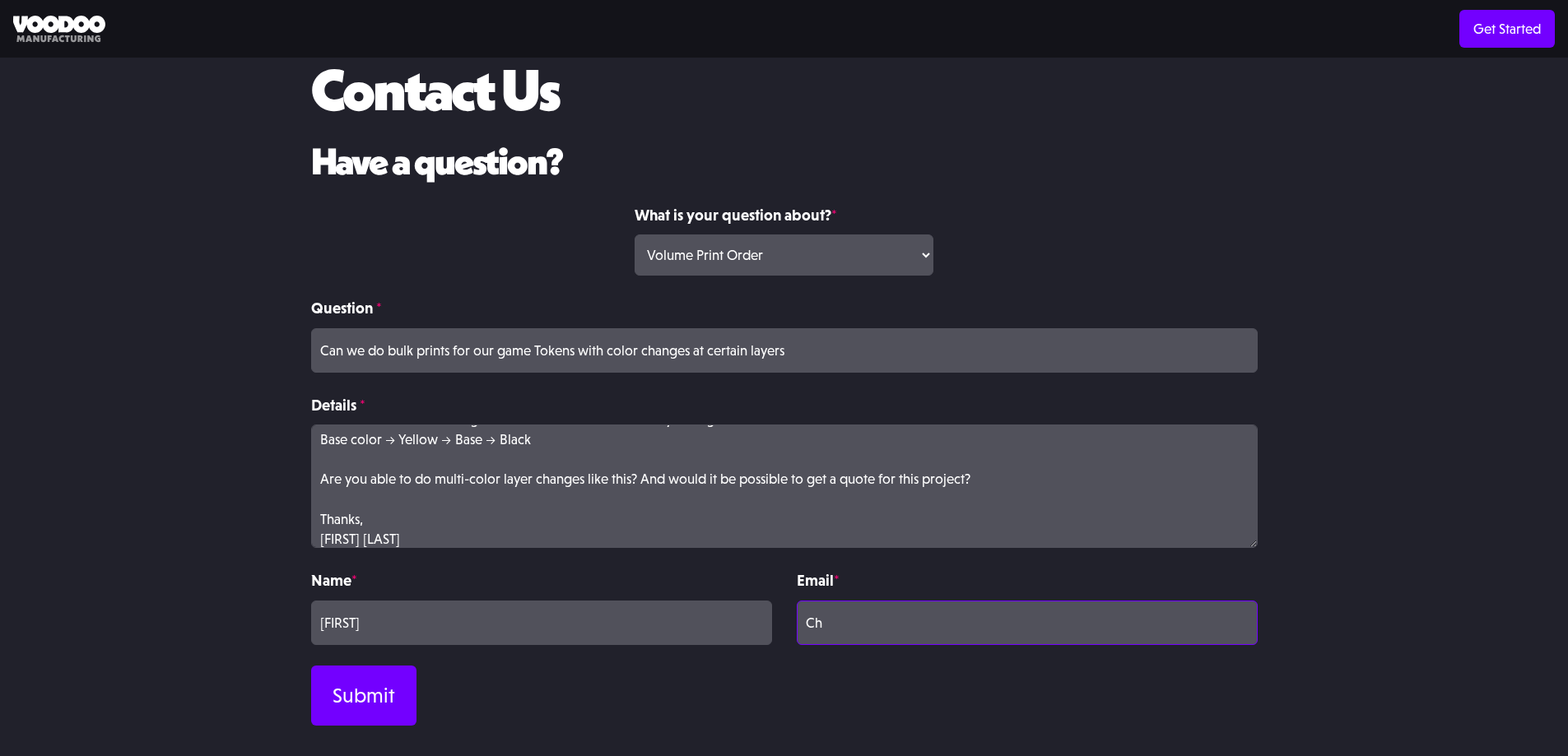 type on "C" 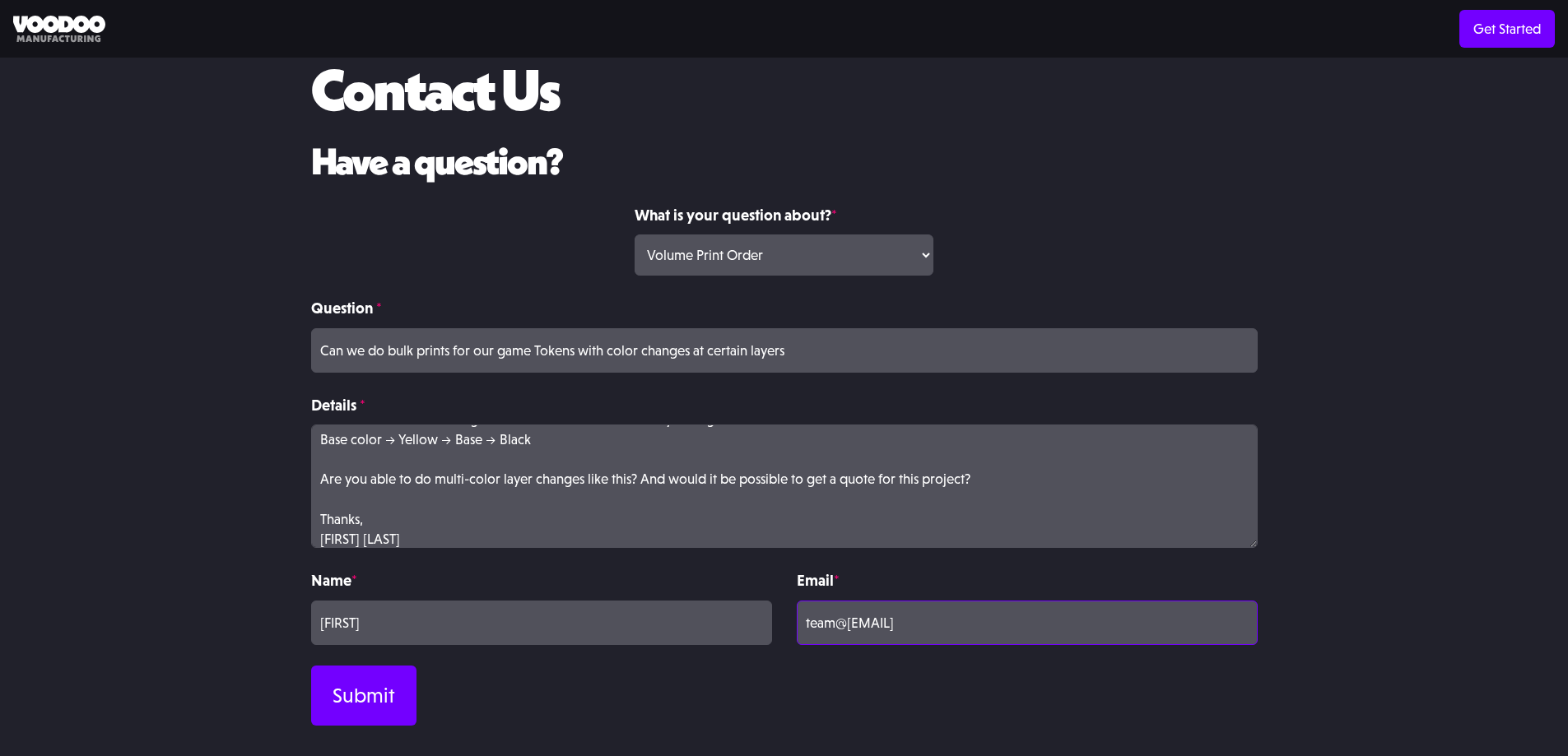drag, startPoint x: 963, startPoint y: 627, endPoint x: 704, endPoint y: 615, distance: 259.27784 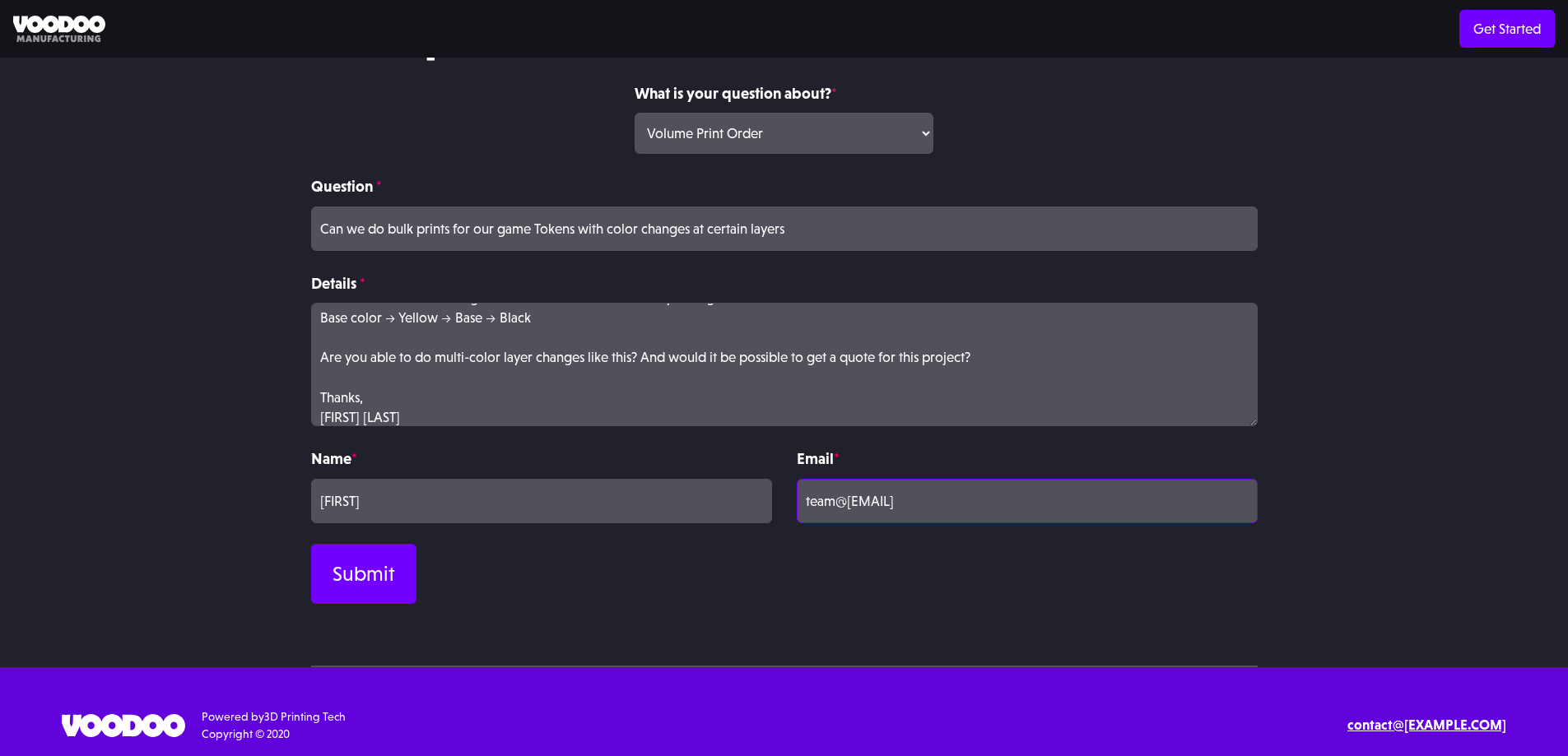 scroll, scrollTop: 211, scrollLeft: 0, axis: vertical 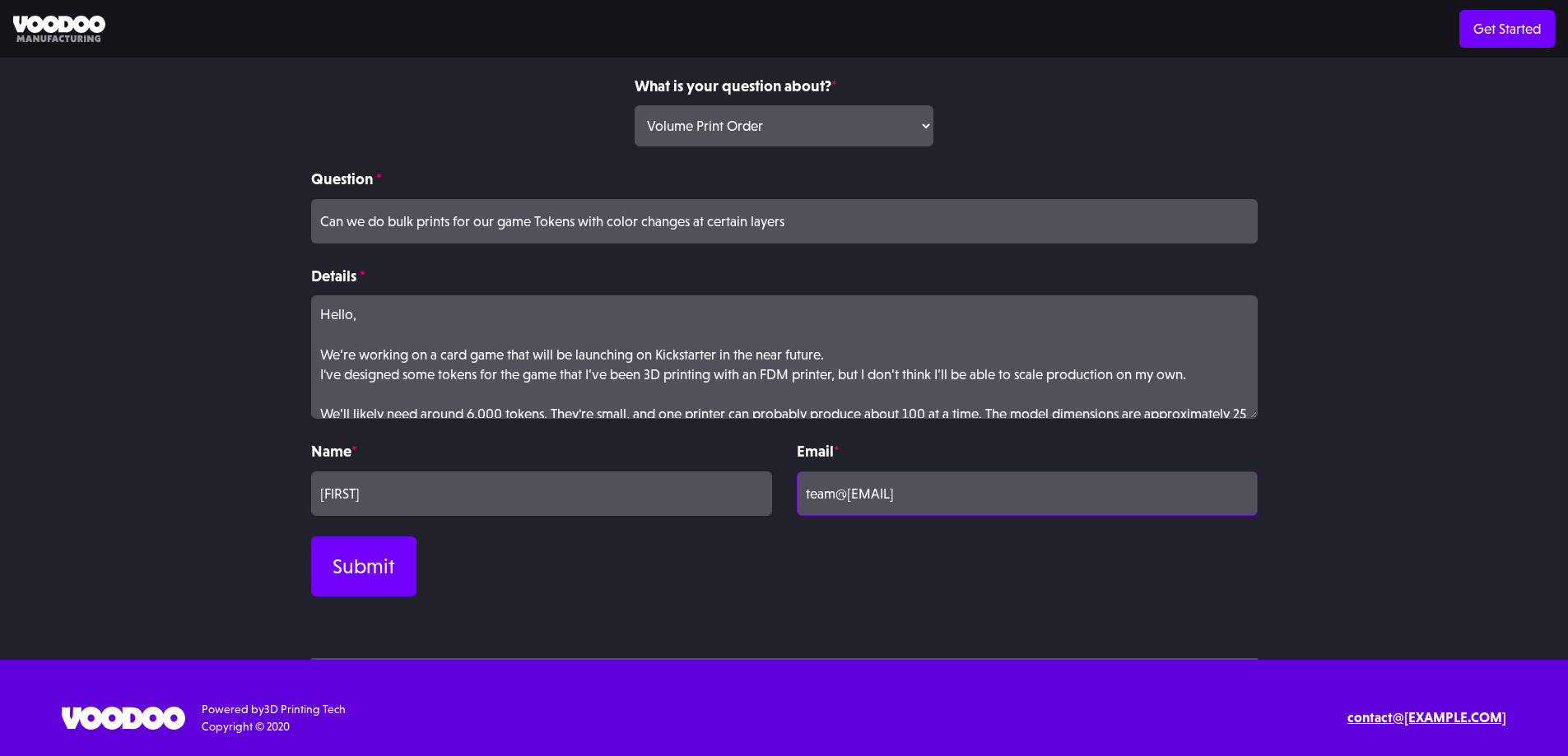 type on "team@critical-fix.com" 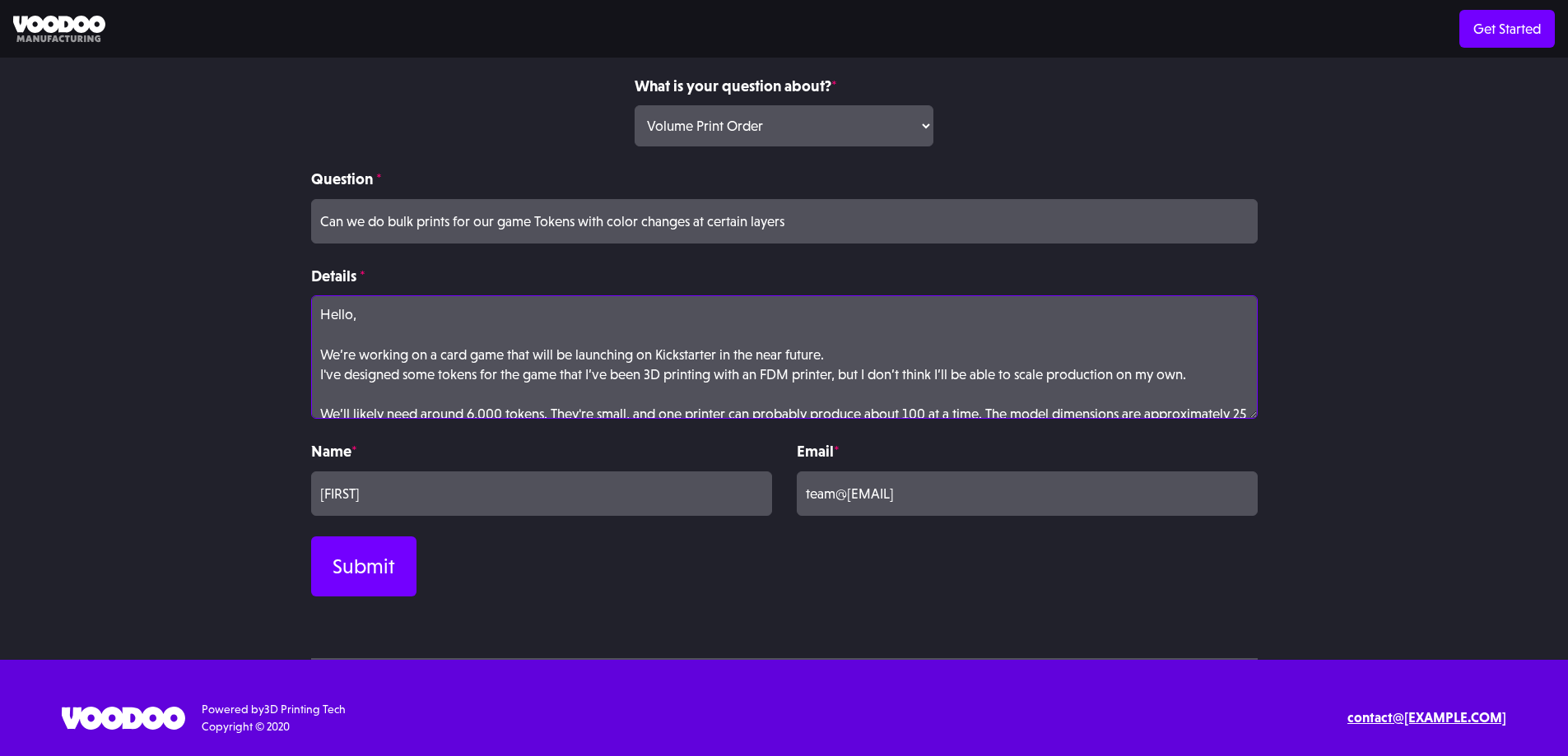 drag, startPoint x: 843, startPoint y: 377, endPoint x: 1184, endPoint y: 385, distance: 341.09383 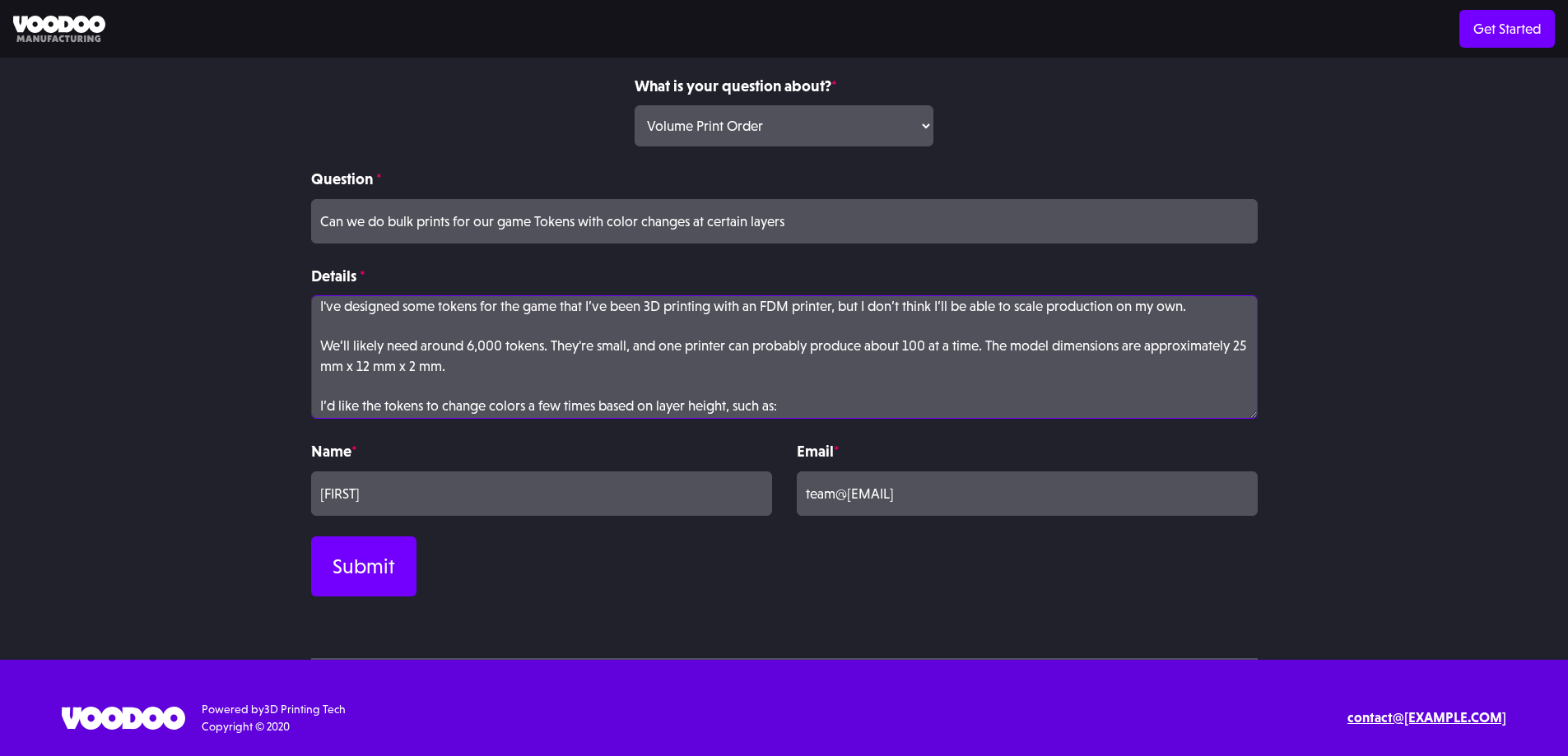 scroll, scrollTop: 82, scrollLeft: 0, axis: vertical 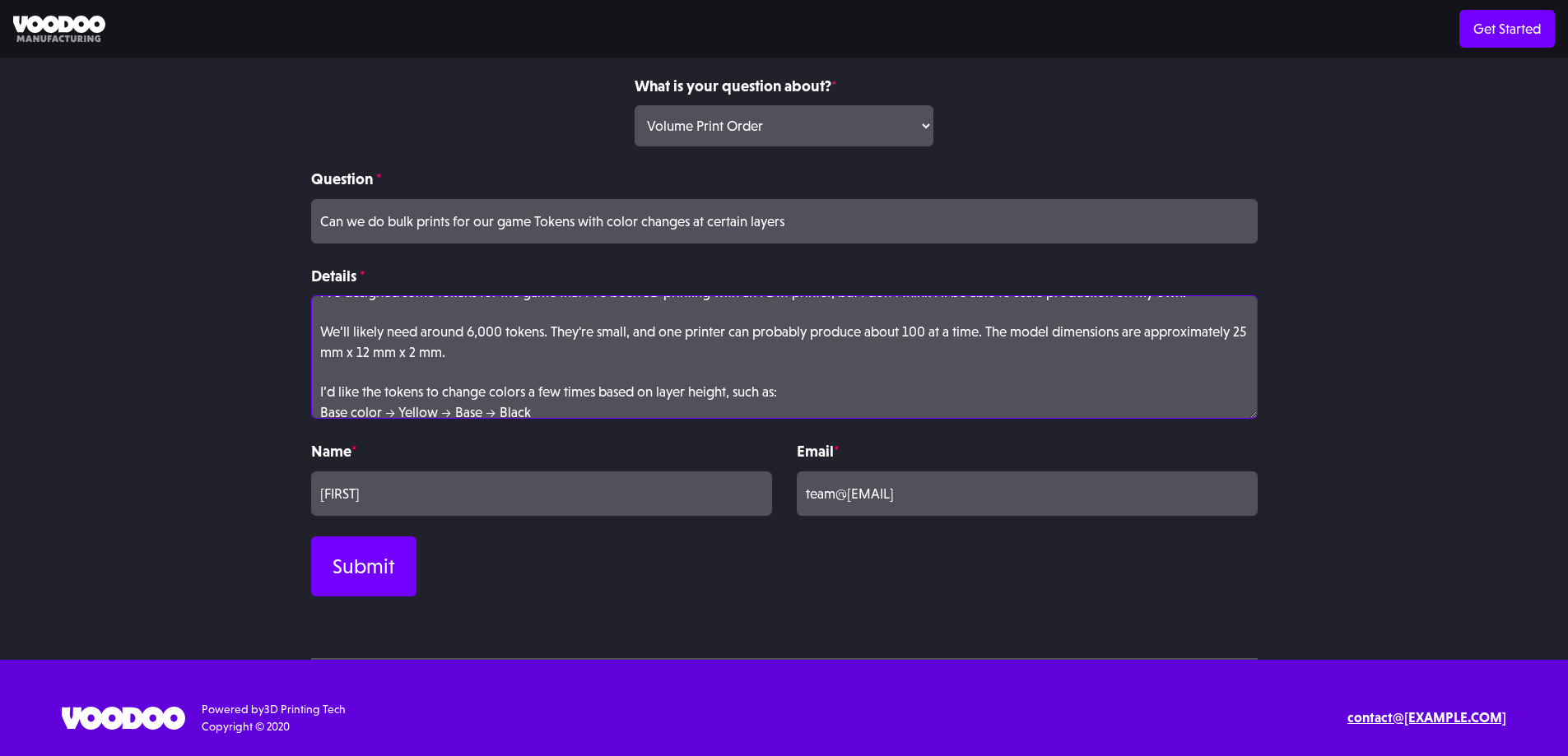 click on "Hello,
We’re working on a card game that will be launching on Kickstarter in the near future.
I've designed some tokens for the game that I’ve been 3D printing with an FDM printer, but I don’t think I’ll be able to scale production on my own.
We’ll likely need around 6,000 tokens. They're small, and one printer can probably produce about 100 at a time. The model dimensions are approximately 25 mm x 12 mm x 2 mm.
I’d like the tokens to change colors a few times based on layer height, such as:
Base color → Yellow → Base → Black
Are you able to do multi-color layer changes like this? And would it be possible to get a quote for this project?
Thanks,
Travis" at bounding box center (784, 357) 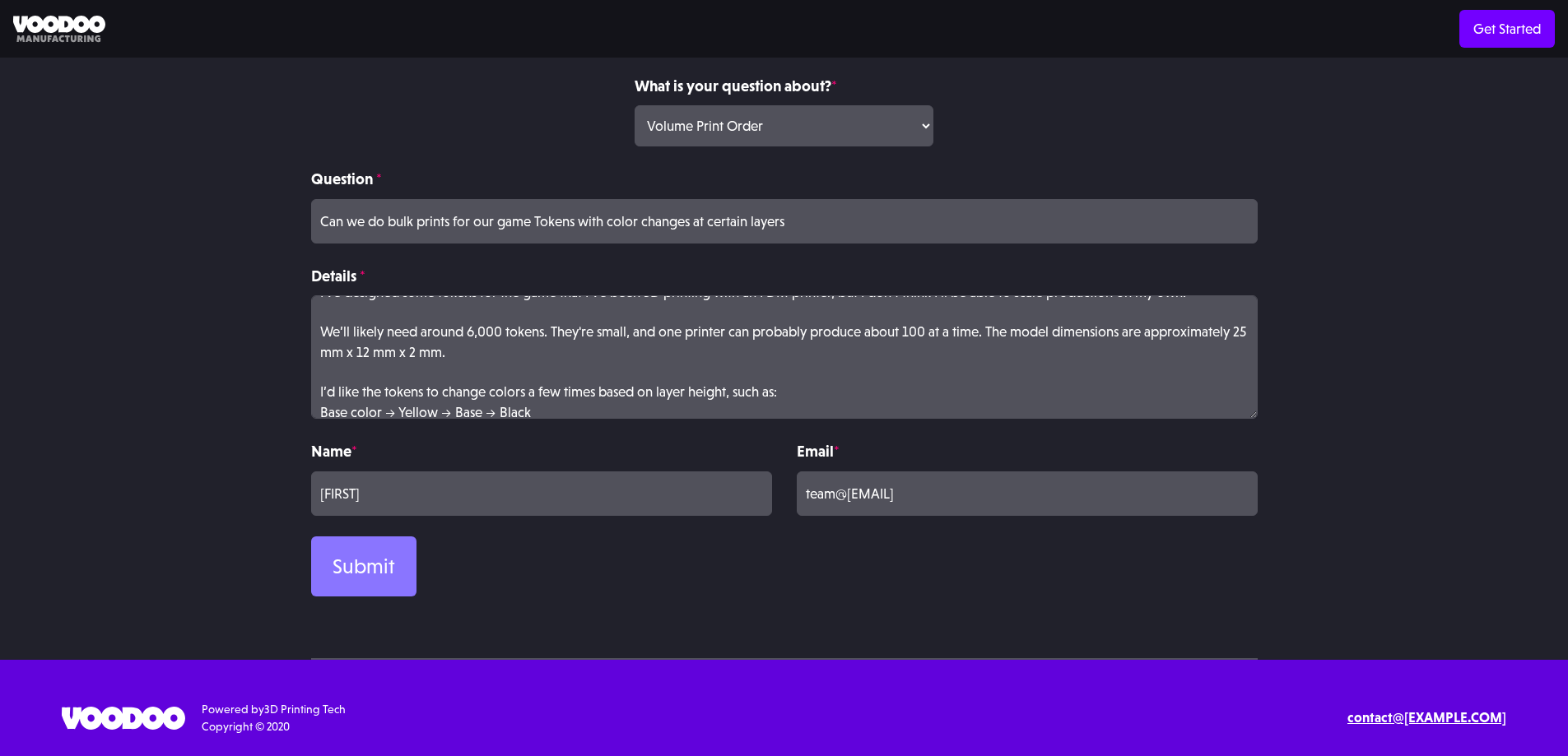 click on "Submit" at bounding box center (364, 566) 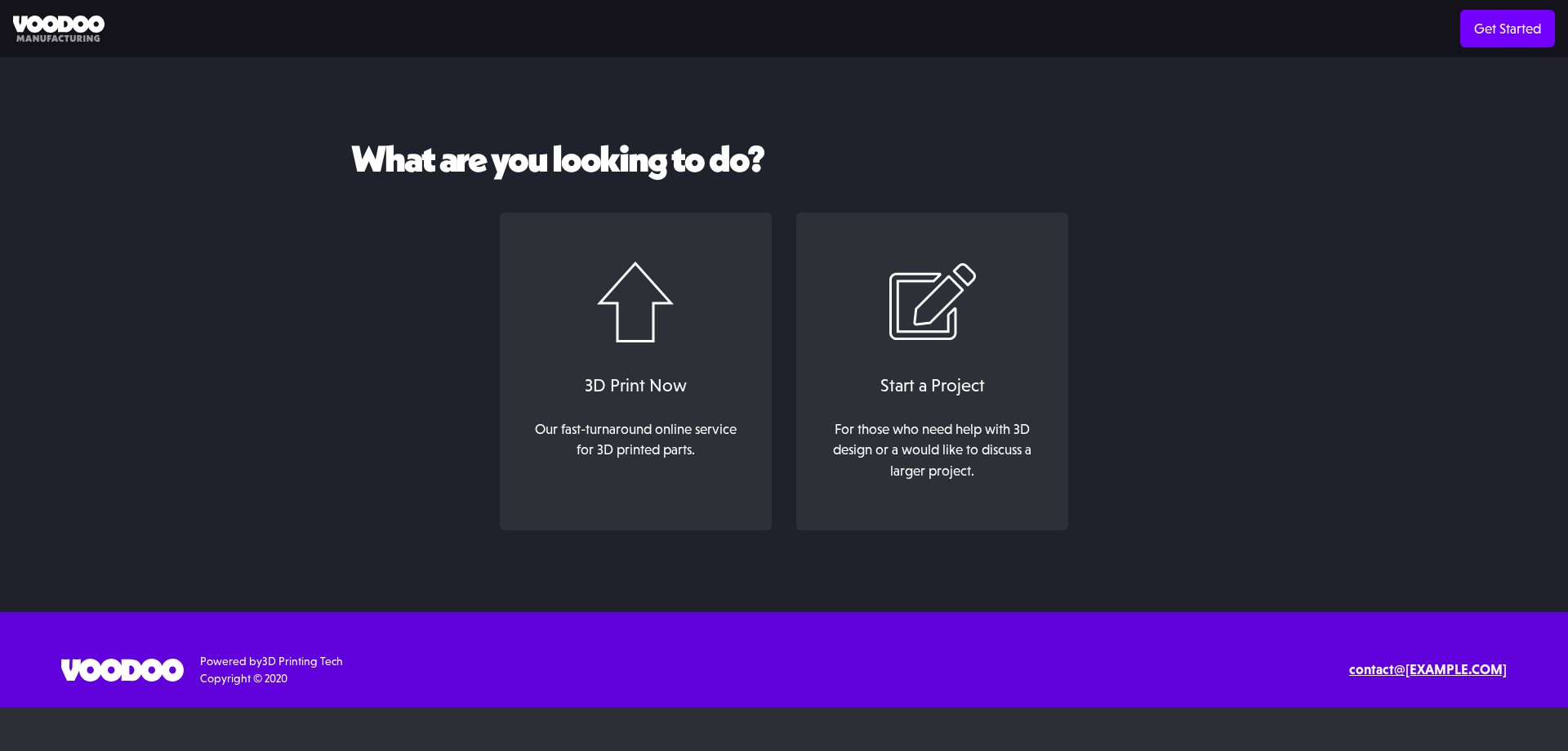 scroll, scrollTop: 0, scrollLeft: 0, axis: both 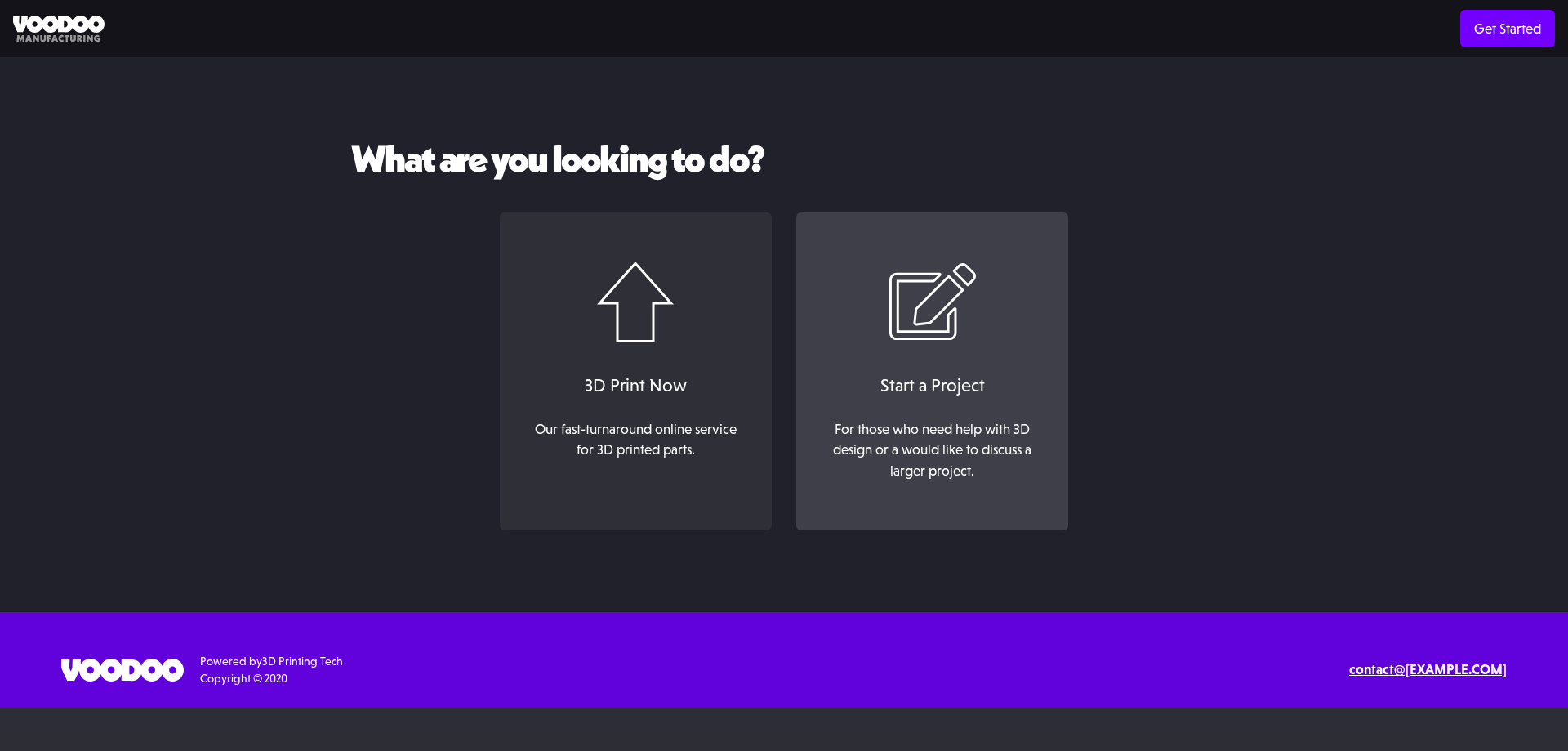 click on "Start a Project For those who need help with 3D design or a would like to discuss a larger project." at bounding box center [932, 372] 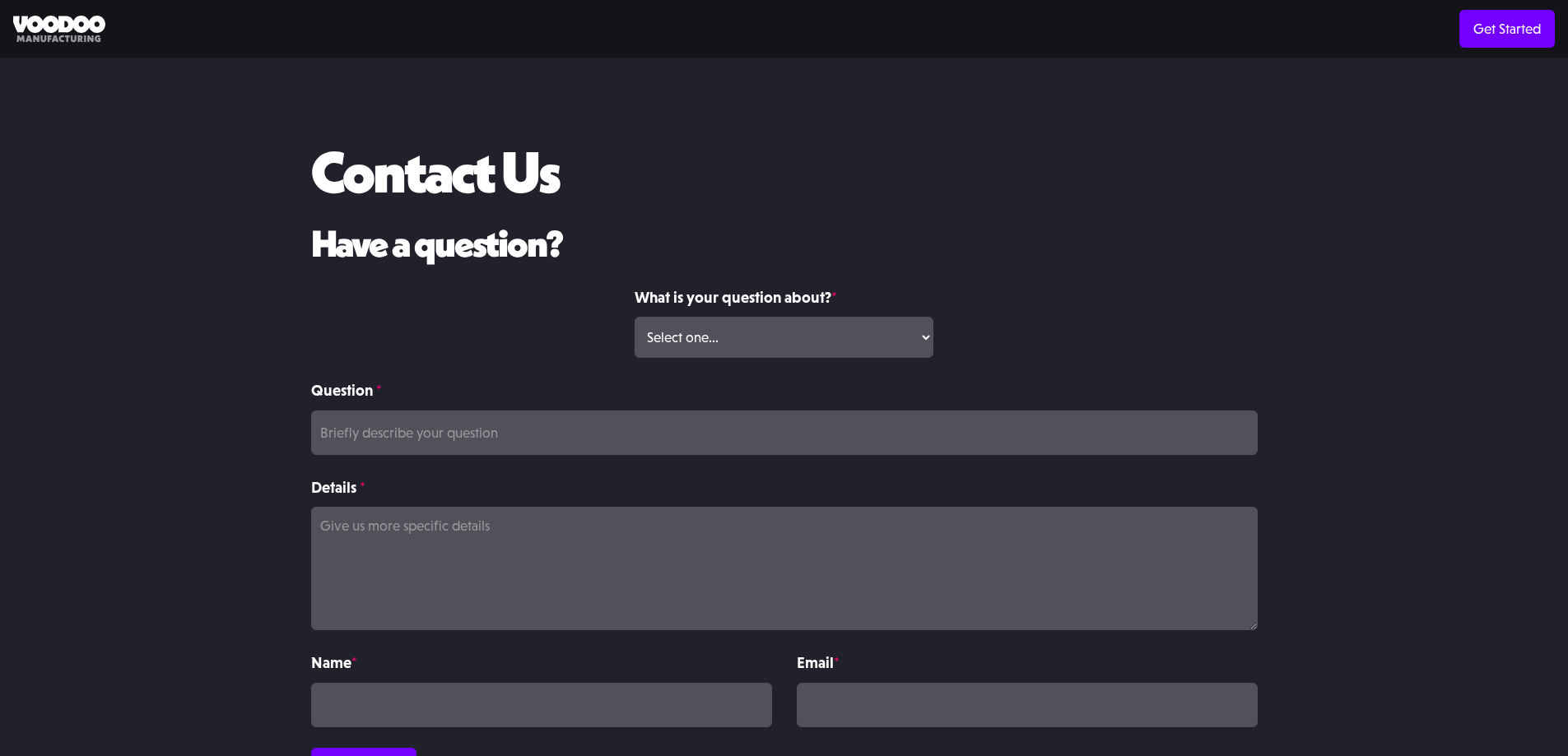 scroll, scrollTop: 0, scrollLeft: 0, axis: both 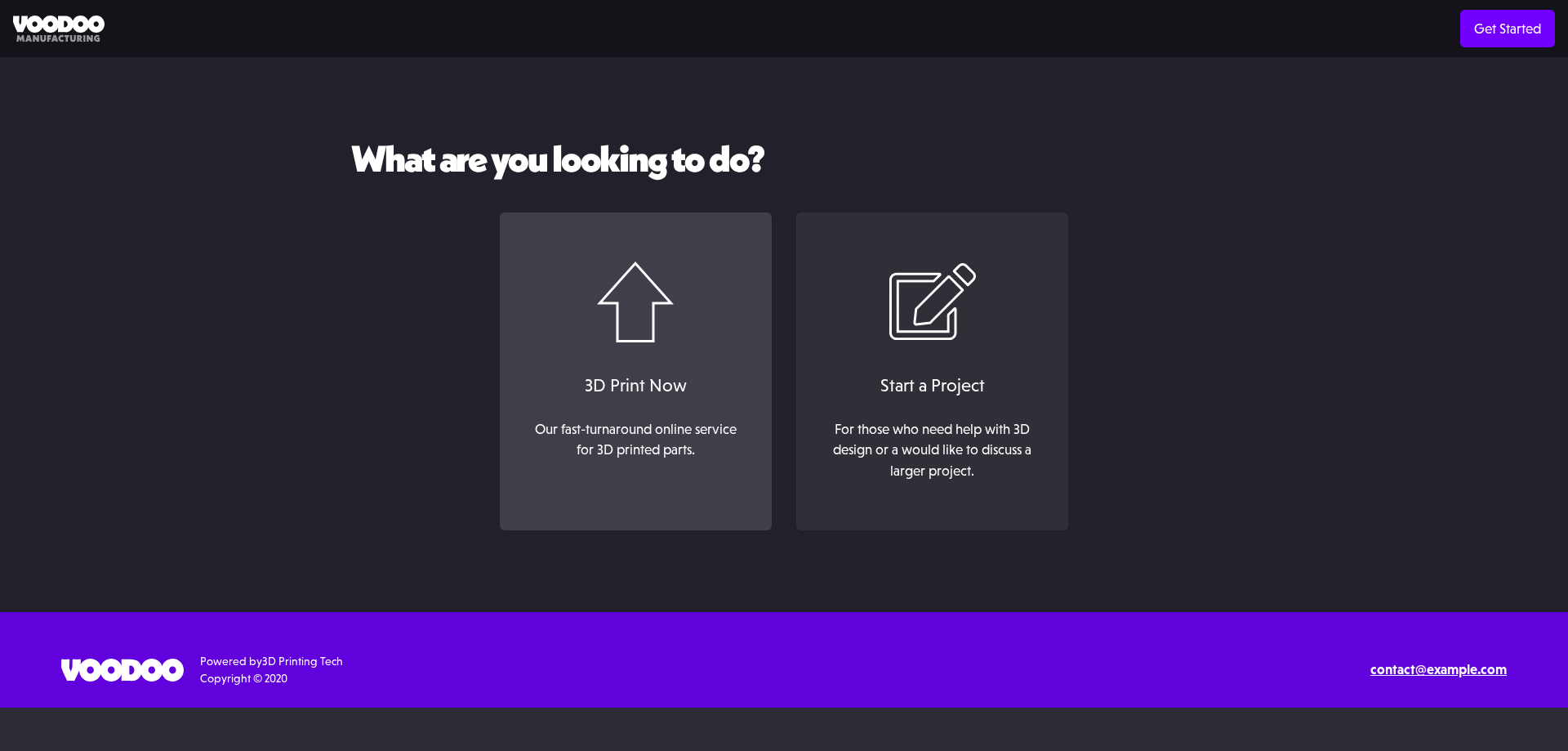 click on "3D Print Now Our fast-turnaround online service for 3D printed parts. ‍" at bounding box center (635, 372) 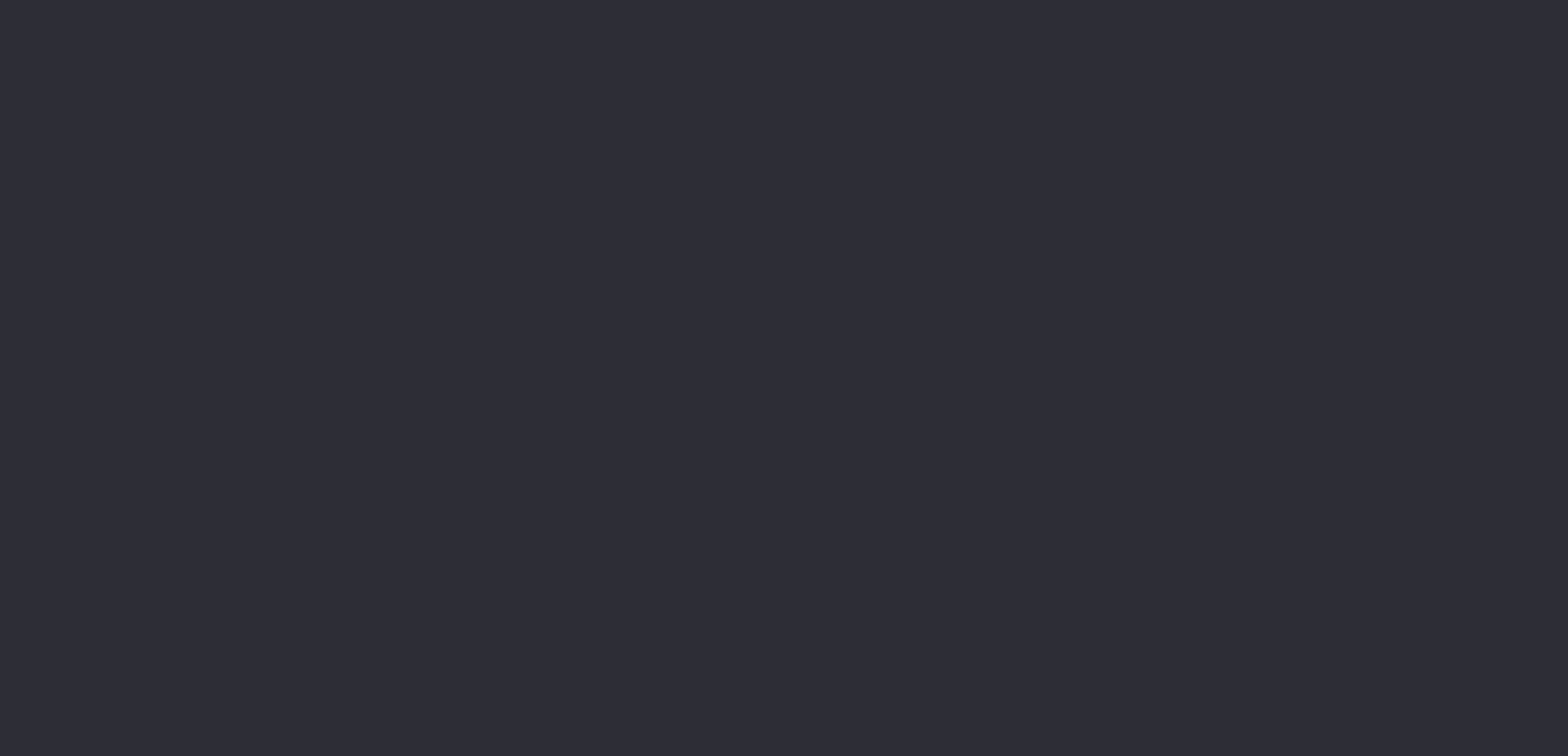 scroll, scrollTop: 0, scrollLeft: 0, axis: both 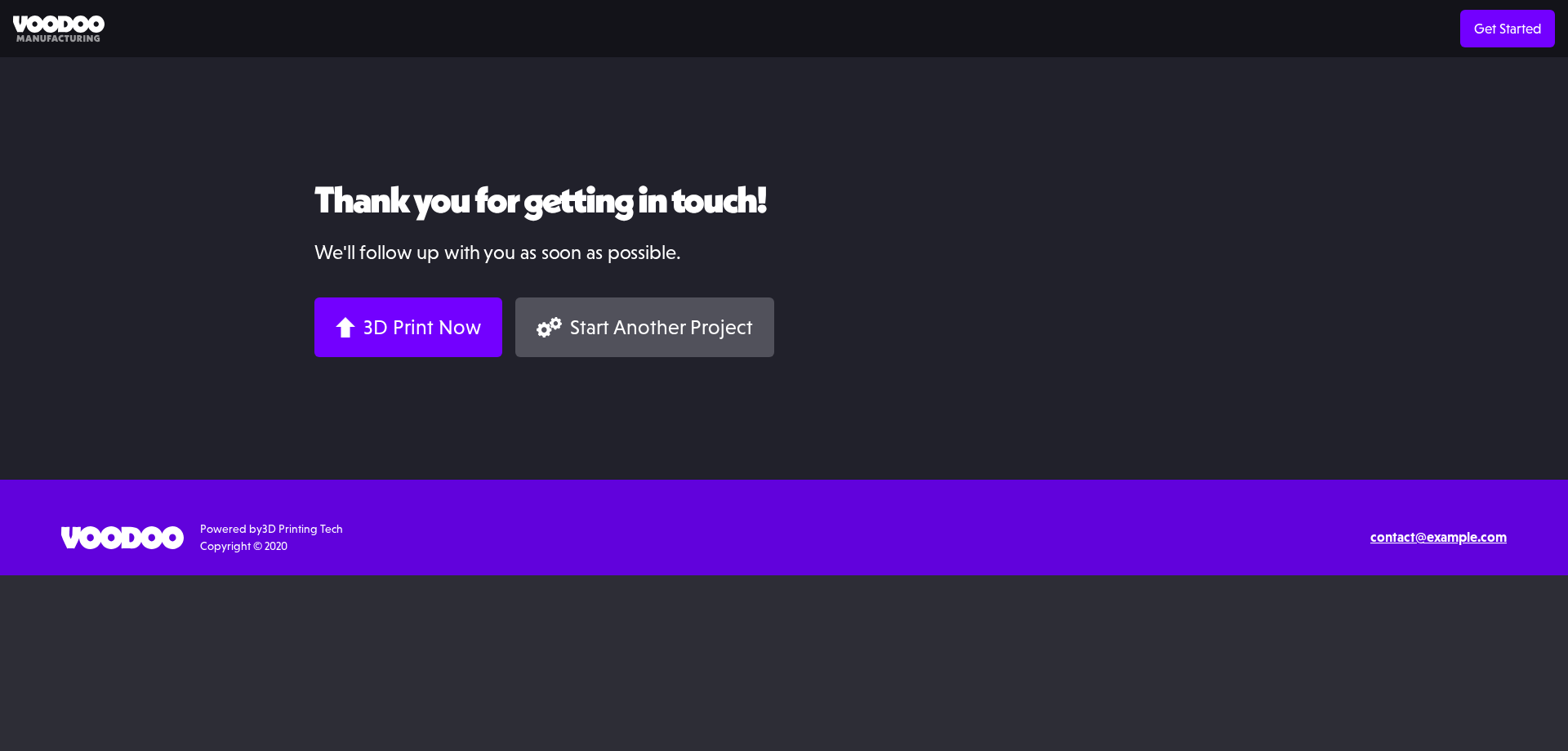 click on "Thank you for getting in touch! We'll follow up with you as soon as possible. 3D Print Now Start Another Project Blog Learn more about our factory, the products that we produce, and the customers that we serve. Read More Help Center Get access to frequently asked questions, information about our services, and more. Learn More Stay Updated Sign up to receive monthly newsletters, feature updates, blog posts, and more. Submit Thank you! Your submission has been received! Oops! Something went wrong while submitting the form. SErvices 3D Printing 3D Design Resources Materials Examples Blog API Documentation Partner Program Help Center / FAQ Company About Us Careers Legal Press Contact Powered by  3D Printing Tech Copyright © 2020 Text or Call contact@voodoomfg.com 3d Printing Direct Print Volume Print Materials Technology 3d Printing Materials Design Contact Examples Company About Us Help Center Blog About Us Contact Login | Signup Get Started We're offline Leave a message" at bounding box center [784, 375] 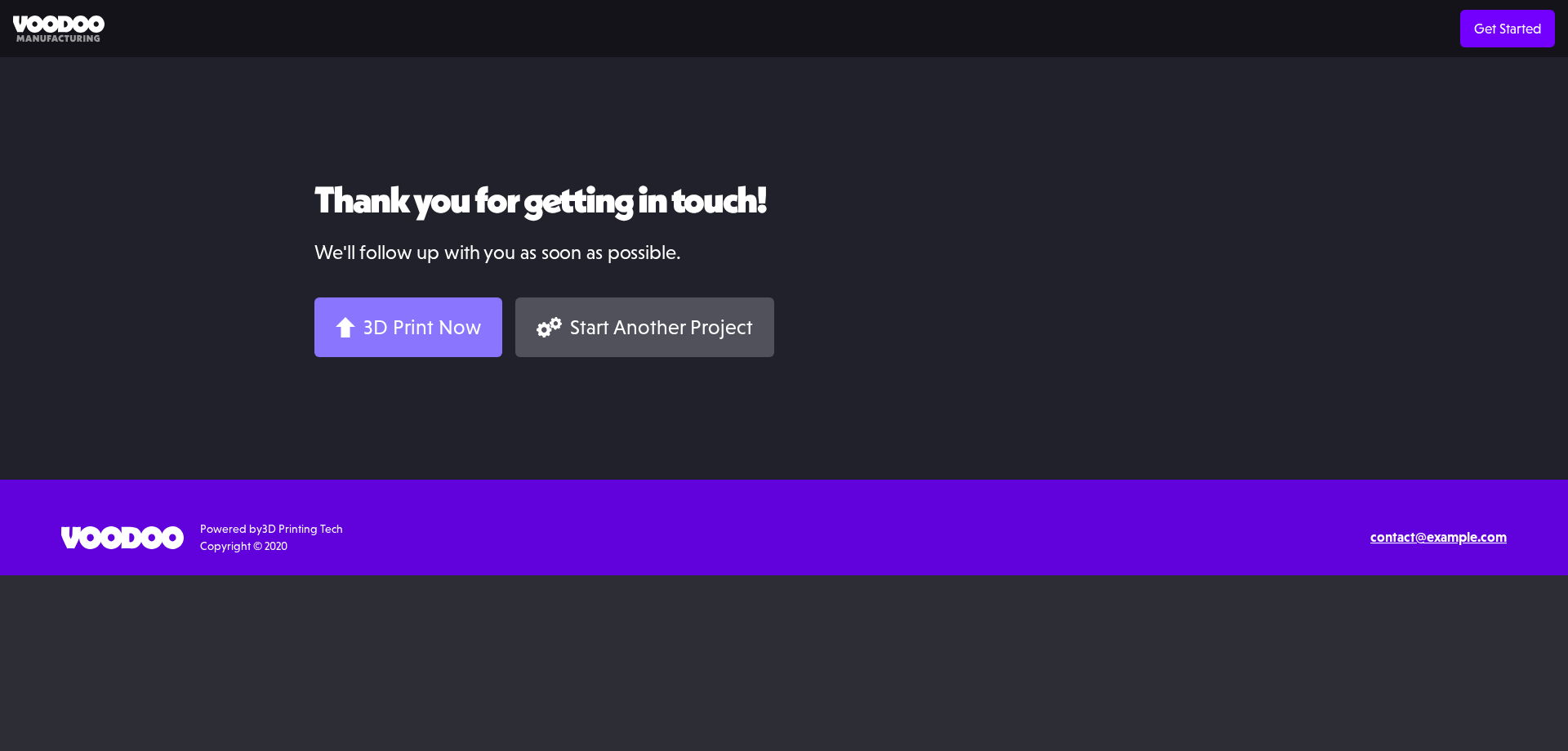 click on "3D Print Now" at bounding box center [408, 327] 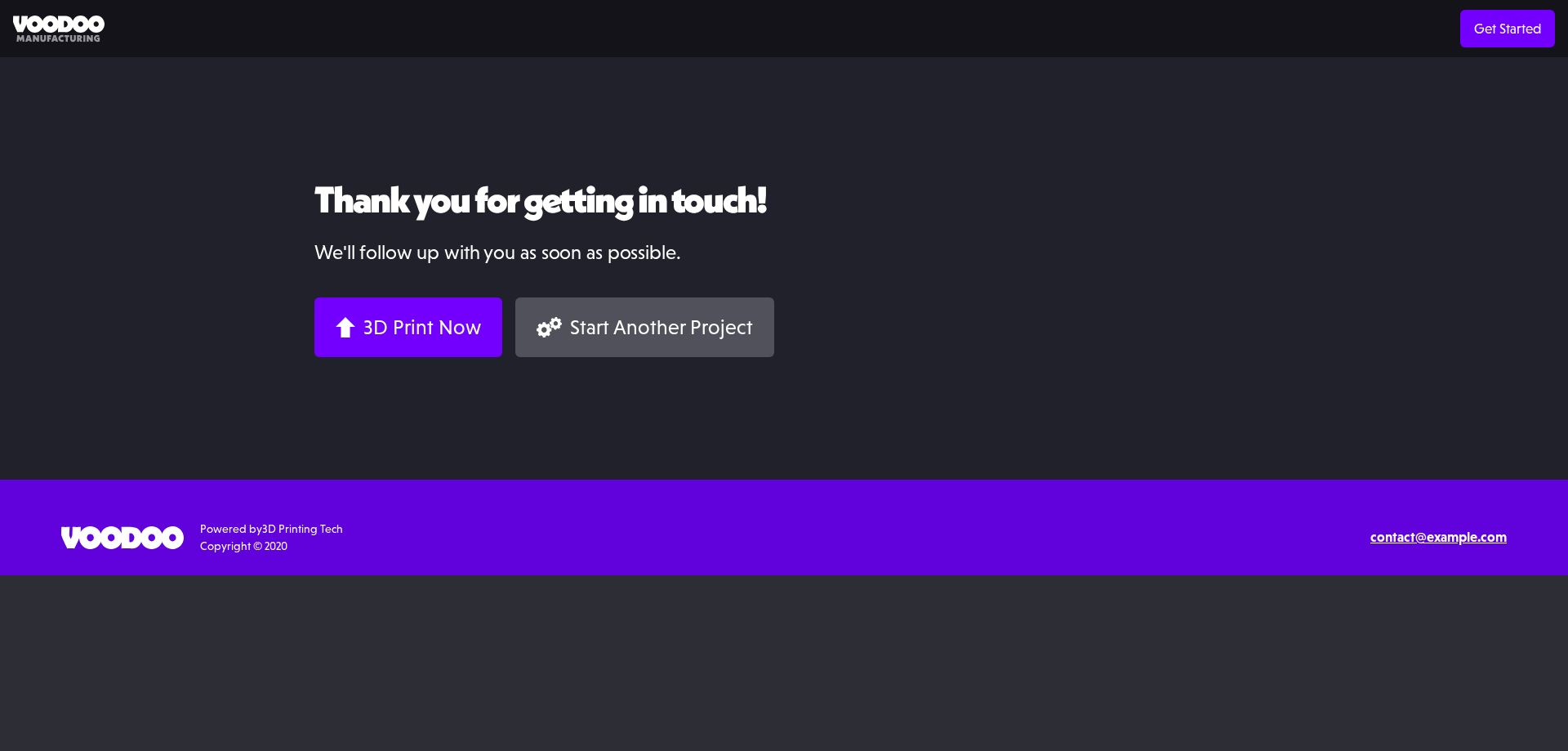 scroll, scrollTop: 0, scrollLeft: 0, axis: both 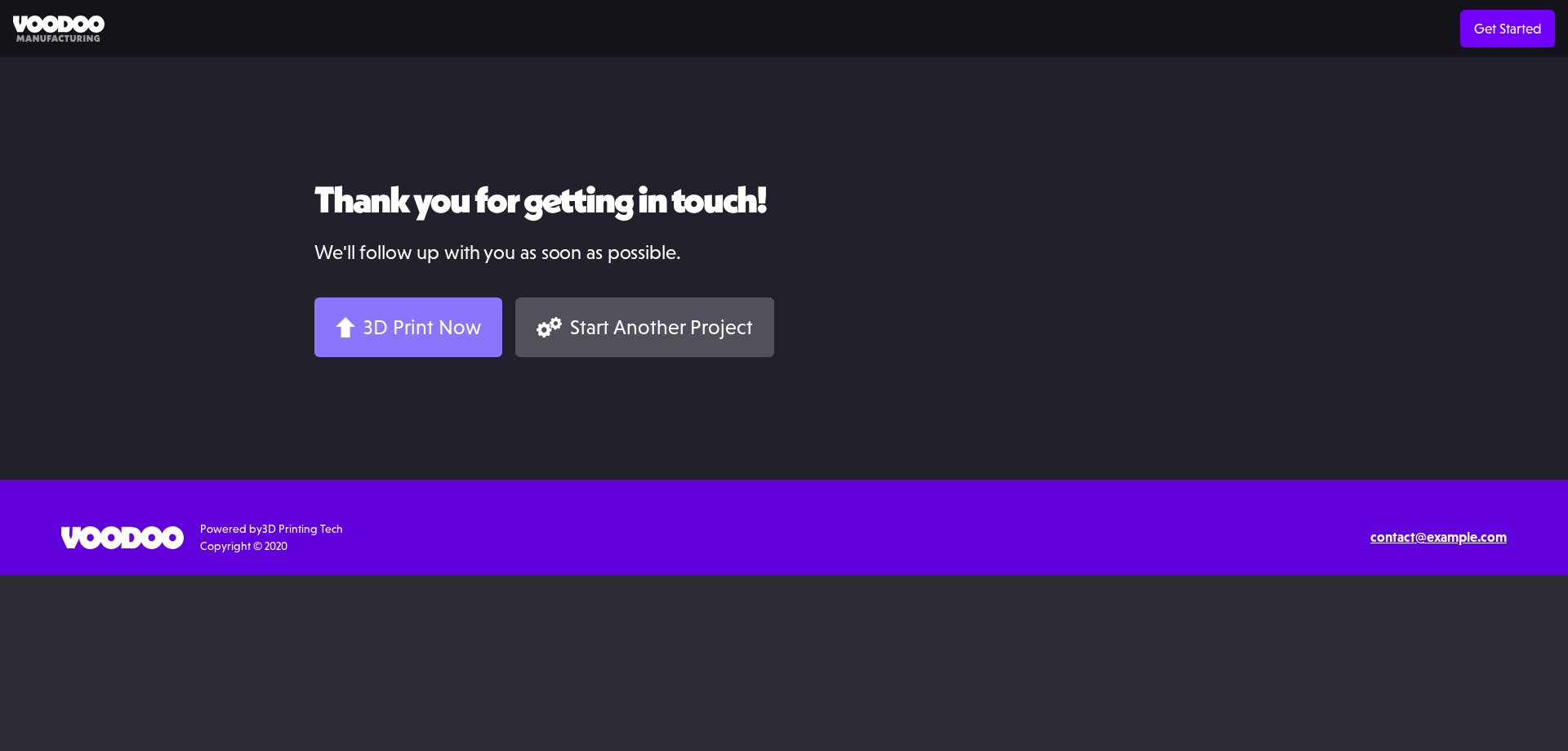 click on "3D Print Now" at bounding box center [422, 327] 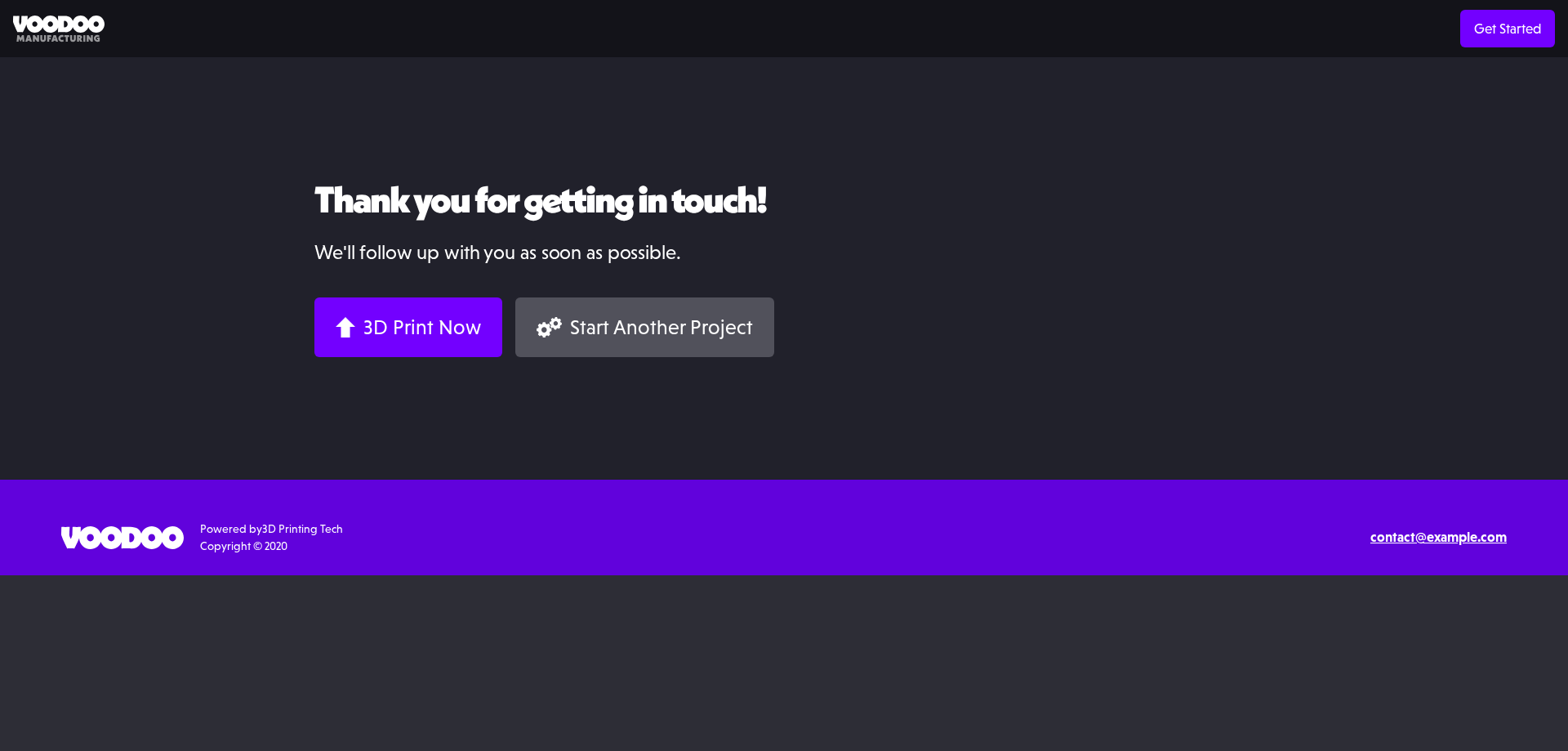 scroll, scrollTop: 0, scrollLeft: 0, axis: both 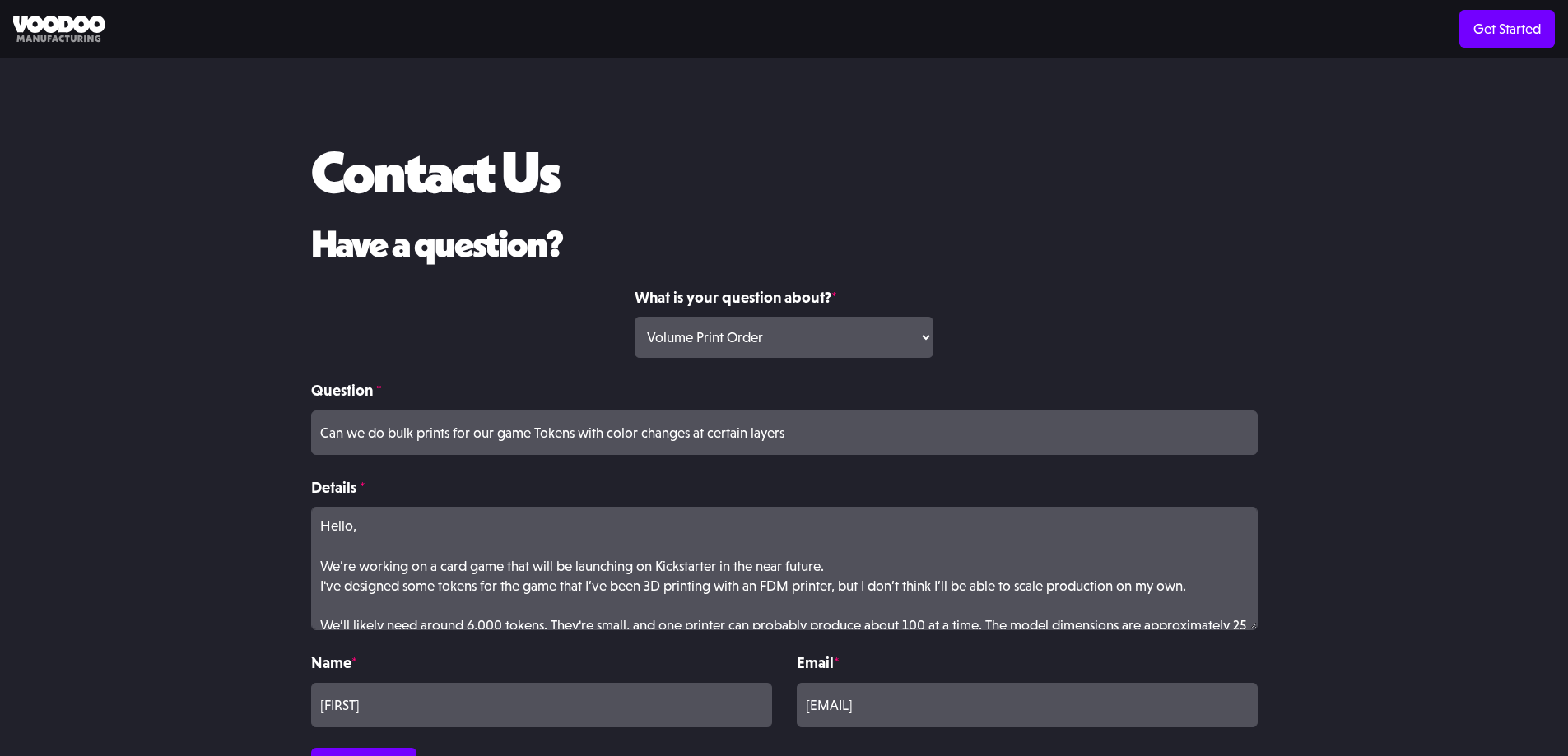select on "Volume Print Order" 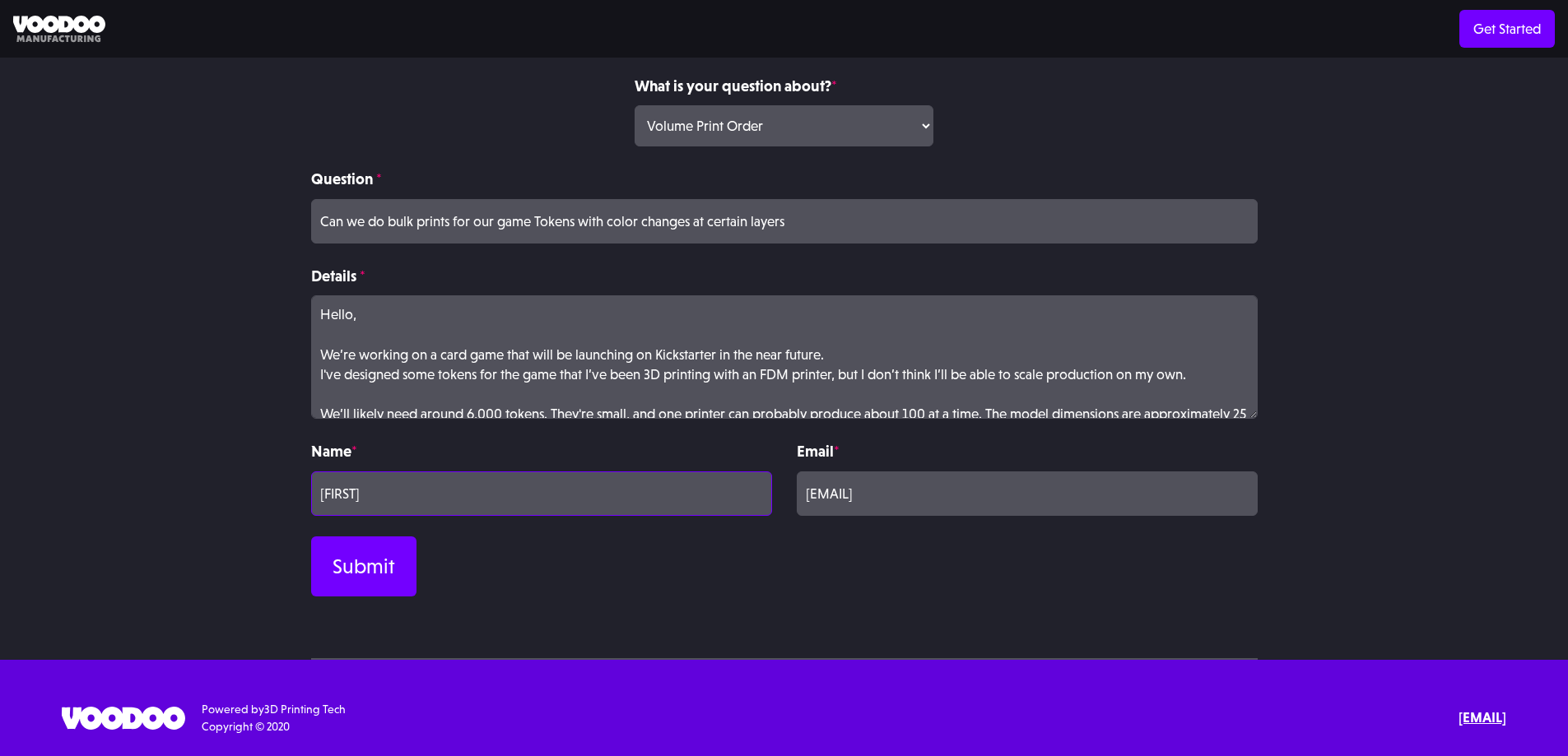 drag, startPoint x: 396, startPoint y: 498, endPoint x: 412, endPoint y: 494, distance: 16.492423 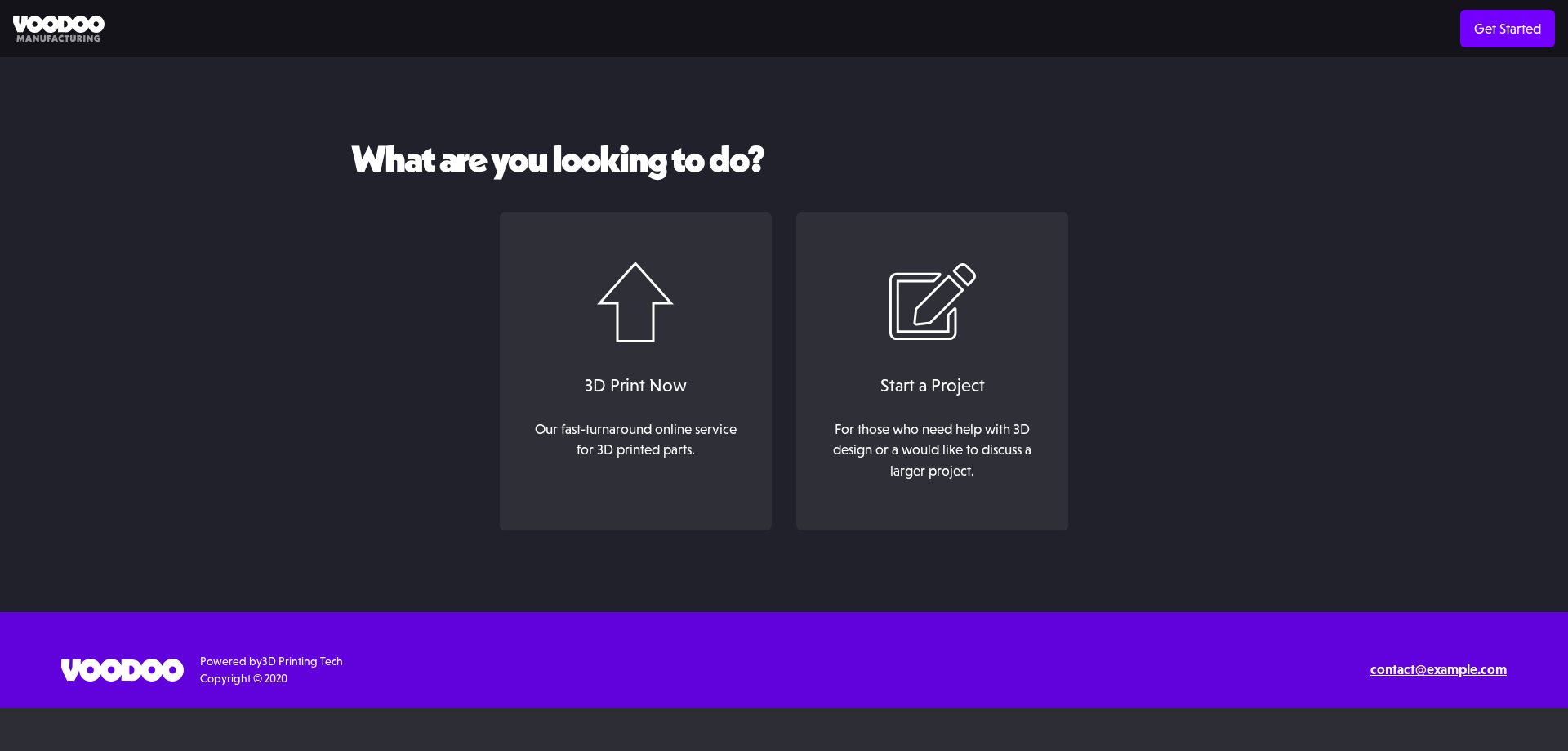 scroll, scrollTop: 0, scrollLeft: 0, axis: both 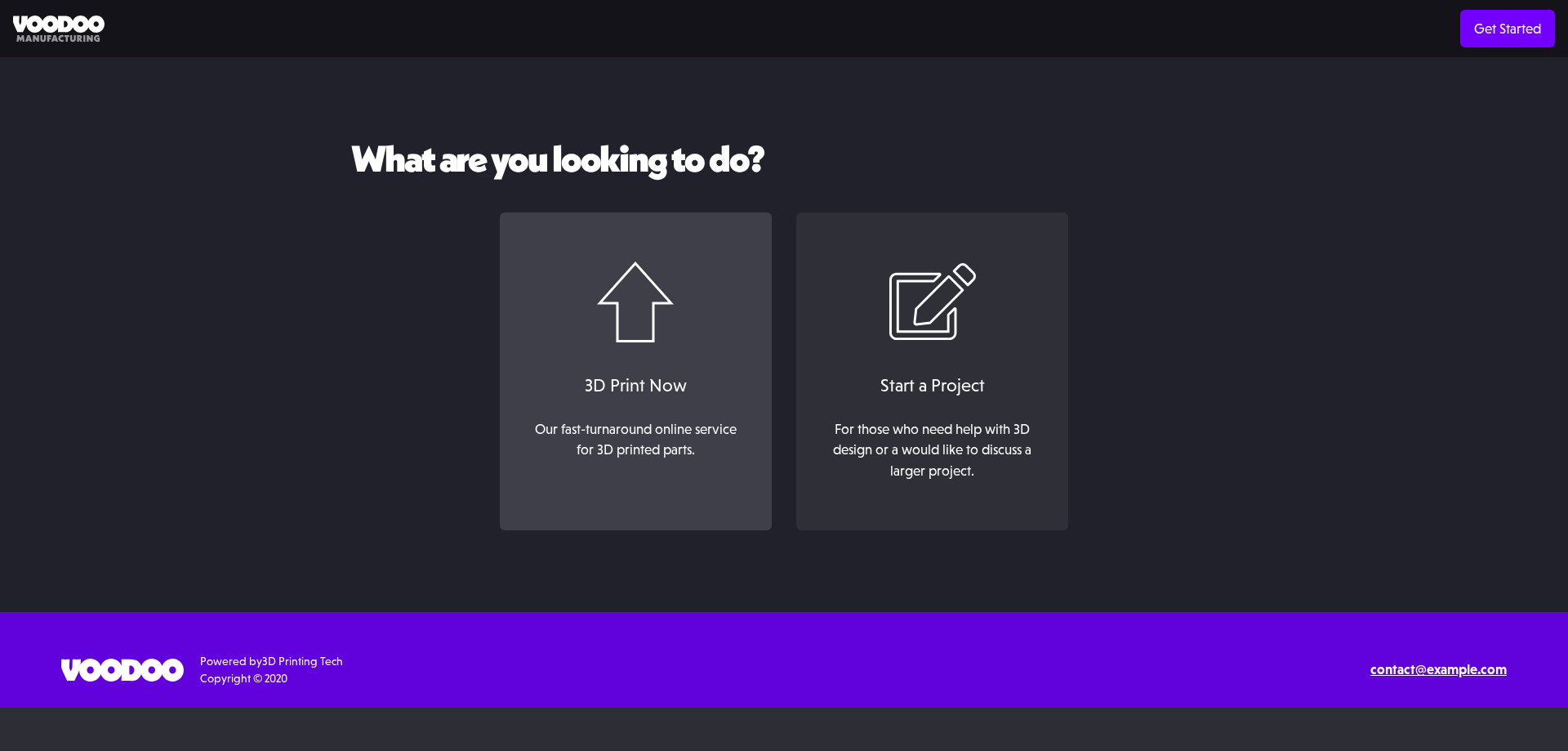 click on "3D Print Now Our fast-turnaround online service for 3D printed parts. ‍" at bounding box center [635, 372] 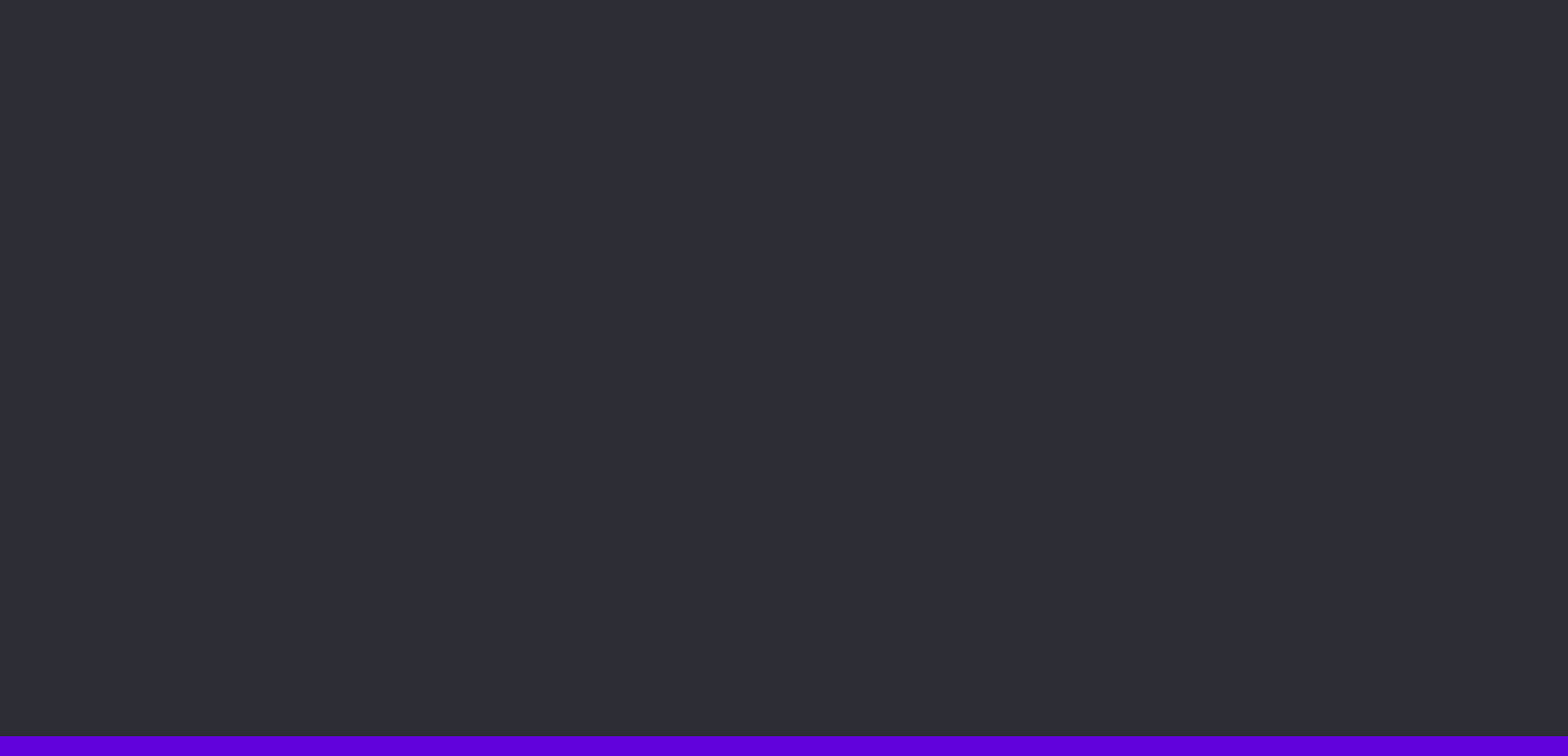 scroll, scrollTop: 82, scrollLeft: 0, axis: vertical 